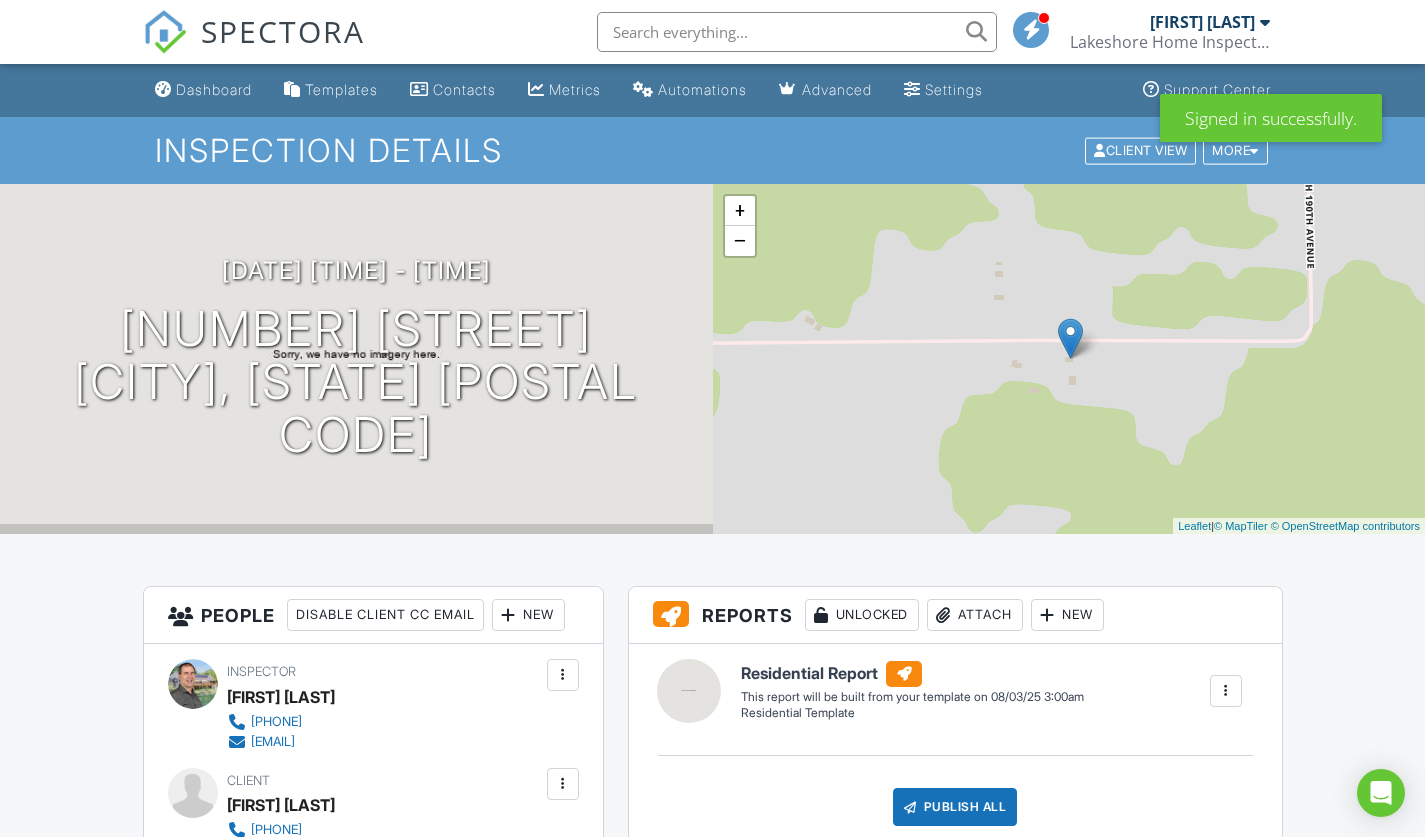 scroll, scrollTop: 0, scrollLeft: 0, axis: both 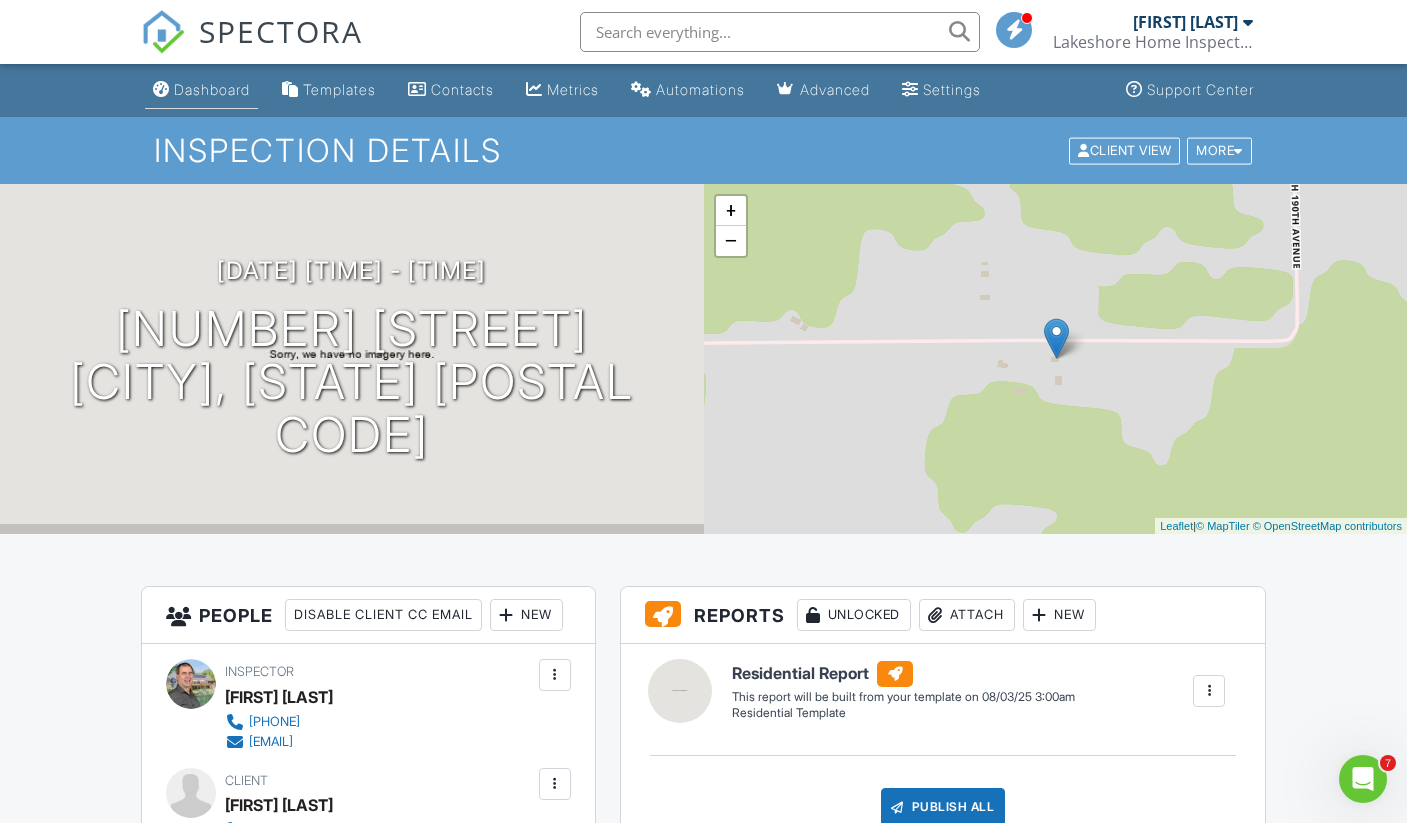 click on "Dashboard" at bounding box center [212, 89] 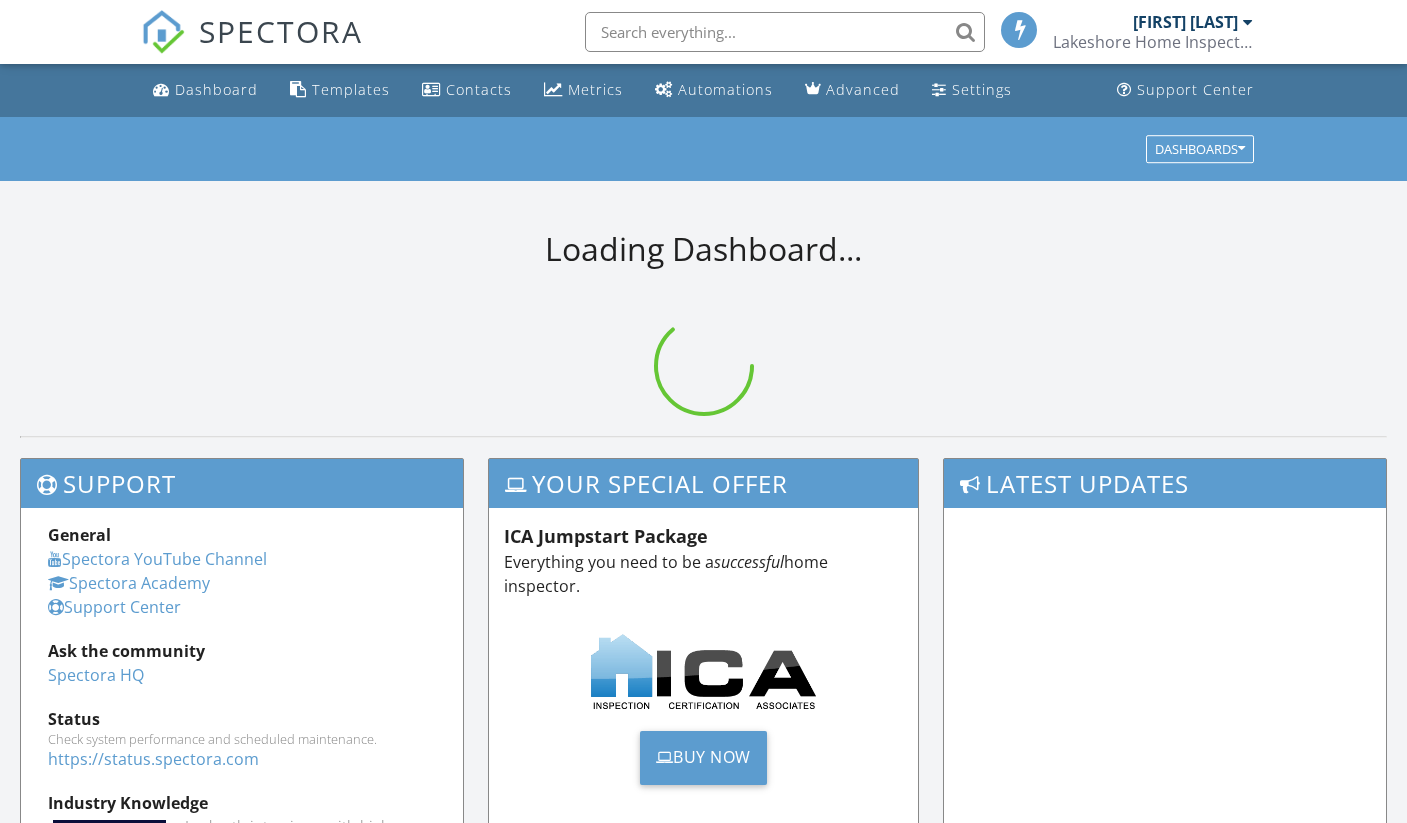 scroll, scrollTop: 0, scrollLeft: 0, axis: both 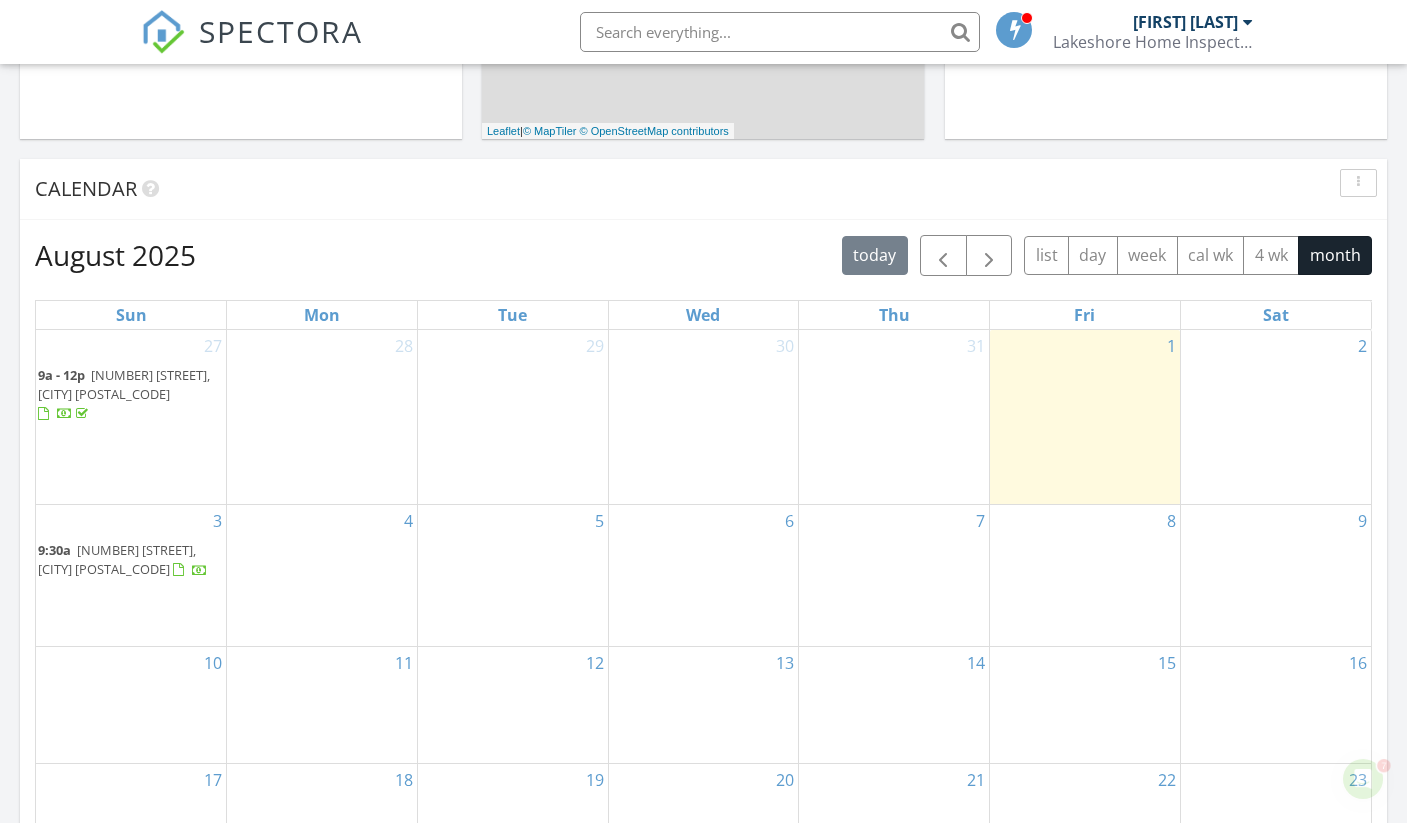 click on "4" at bounding box center [322, 575] 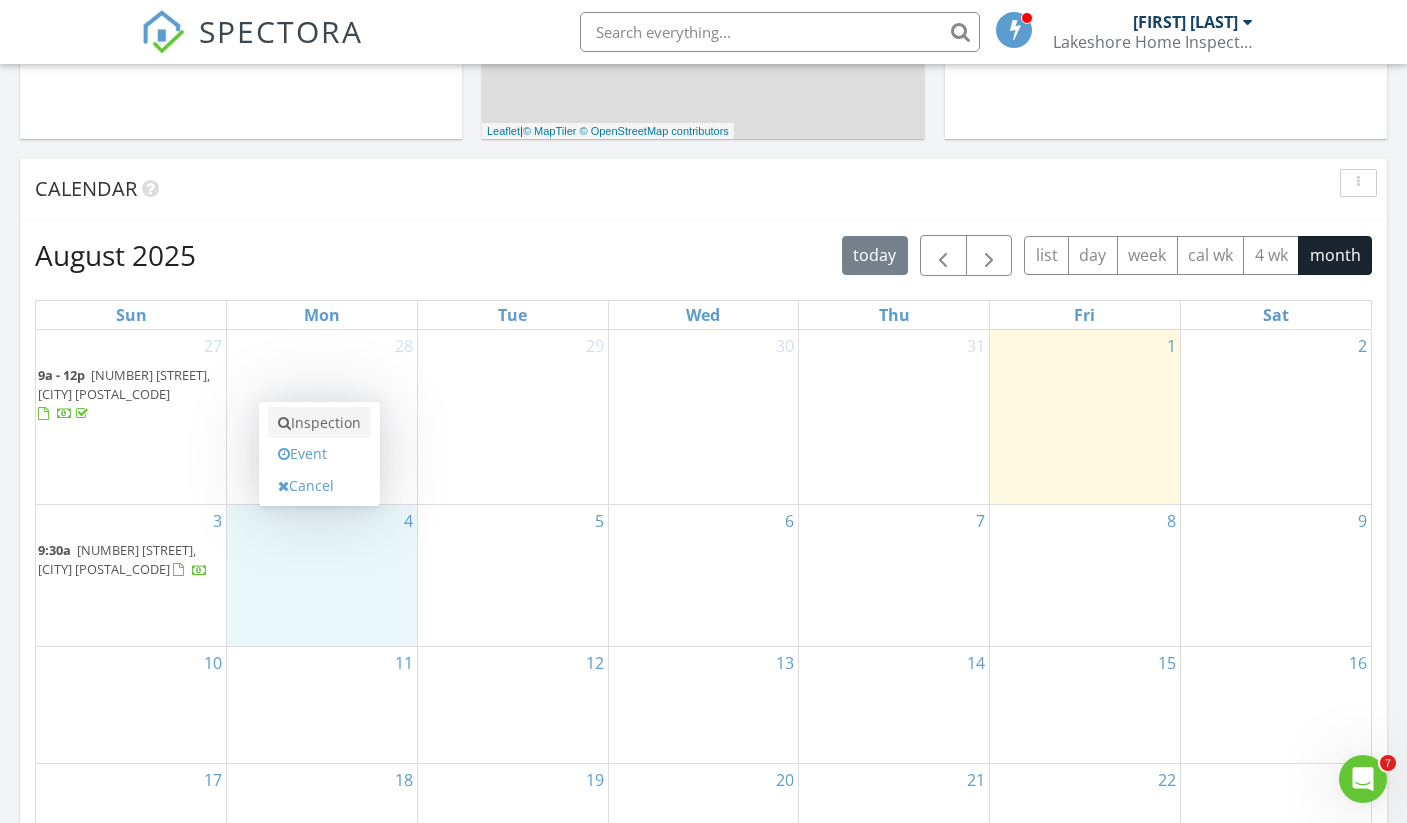click on "Inspection" at bounding box center [319, 423] 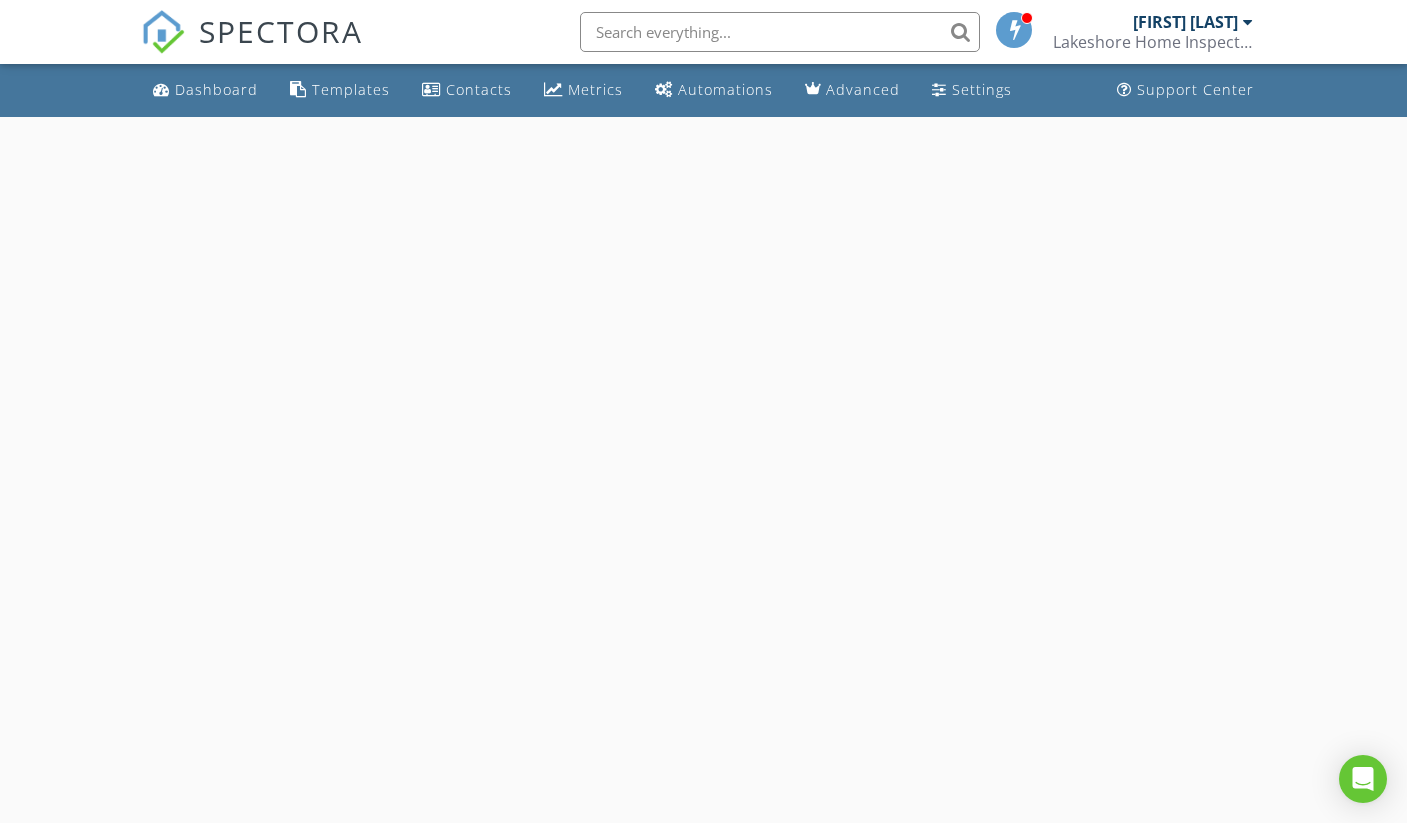 scroll, scrollTop: 0, scrollLeft: 0, axis: both 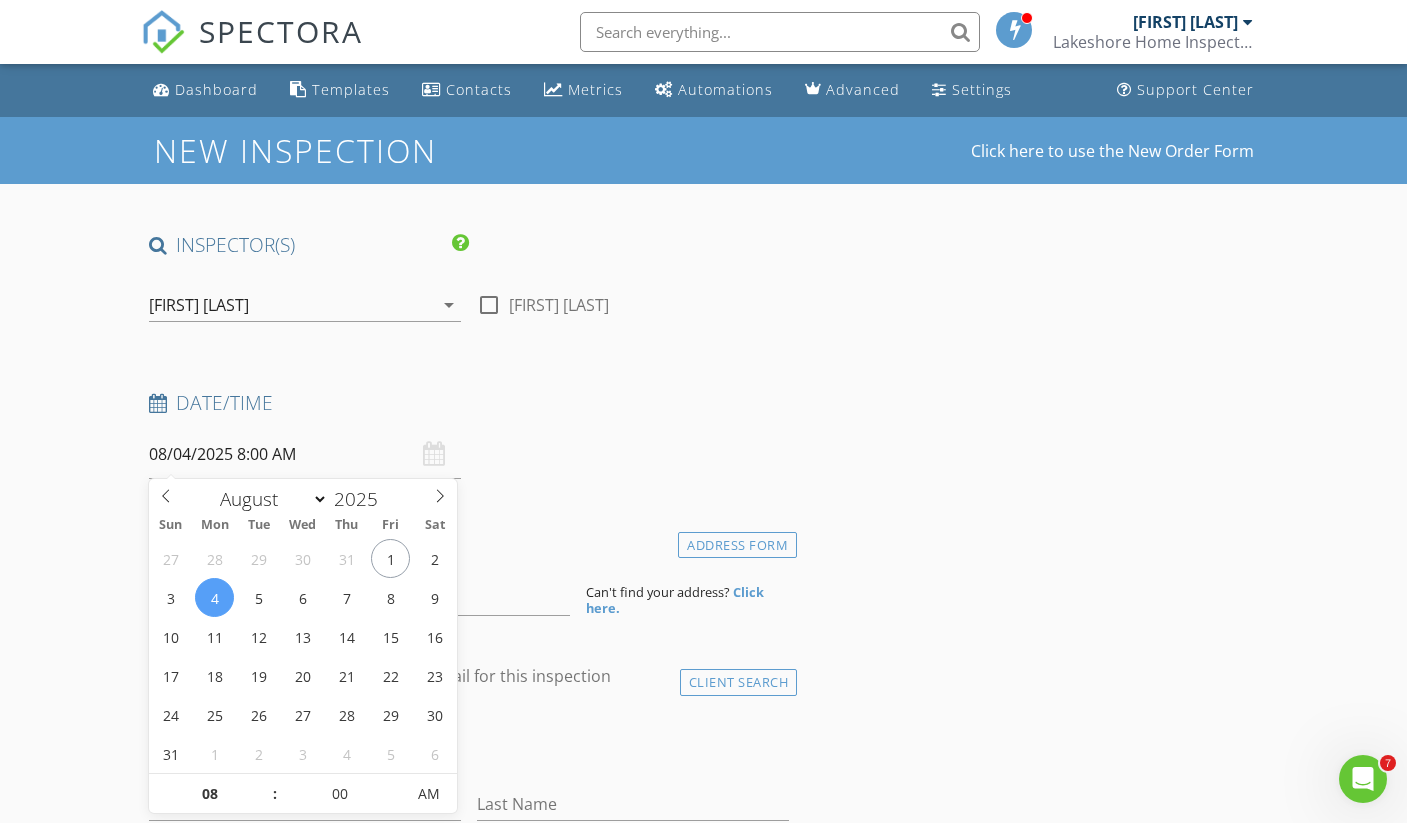 click on "08/04/2025 8:00 AM" at bounding box center (305, 454) 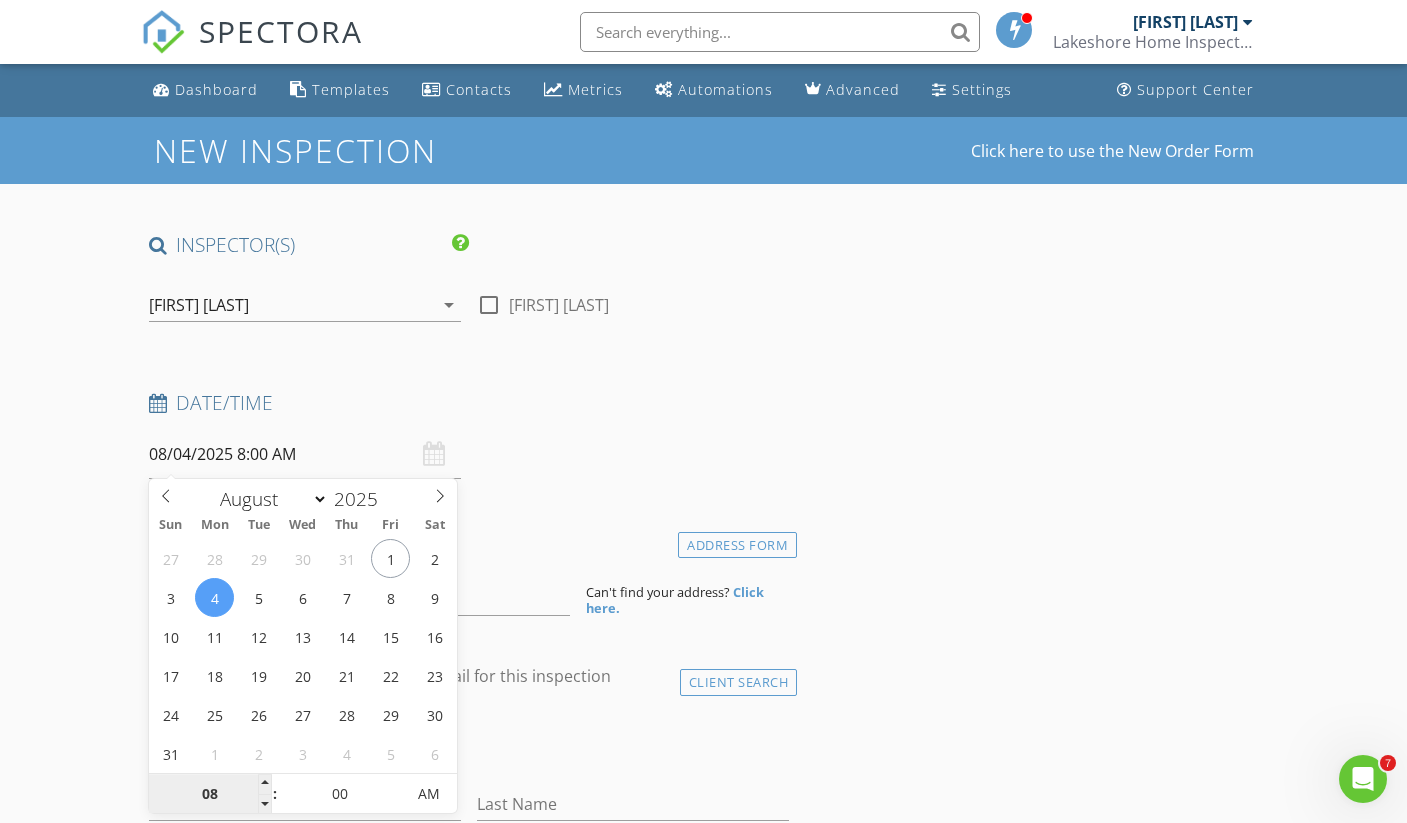 click on "08" at bounding box center (210, 795) 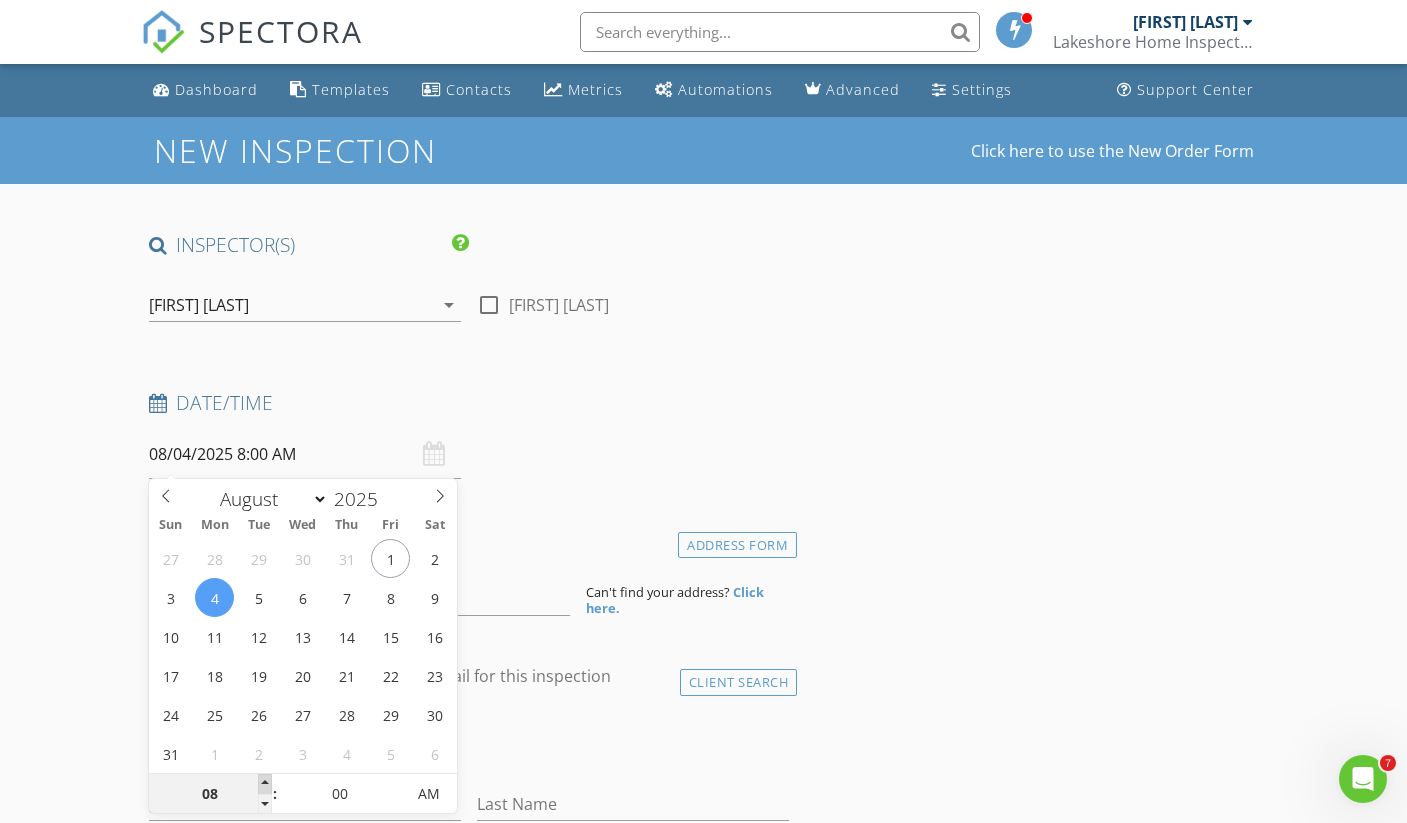 type on "09" 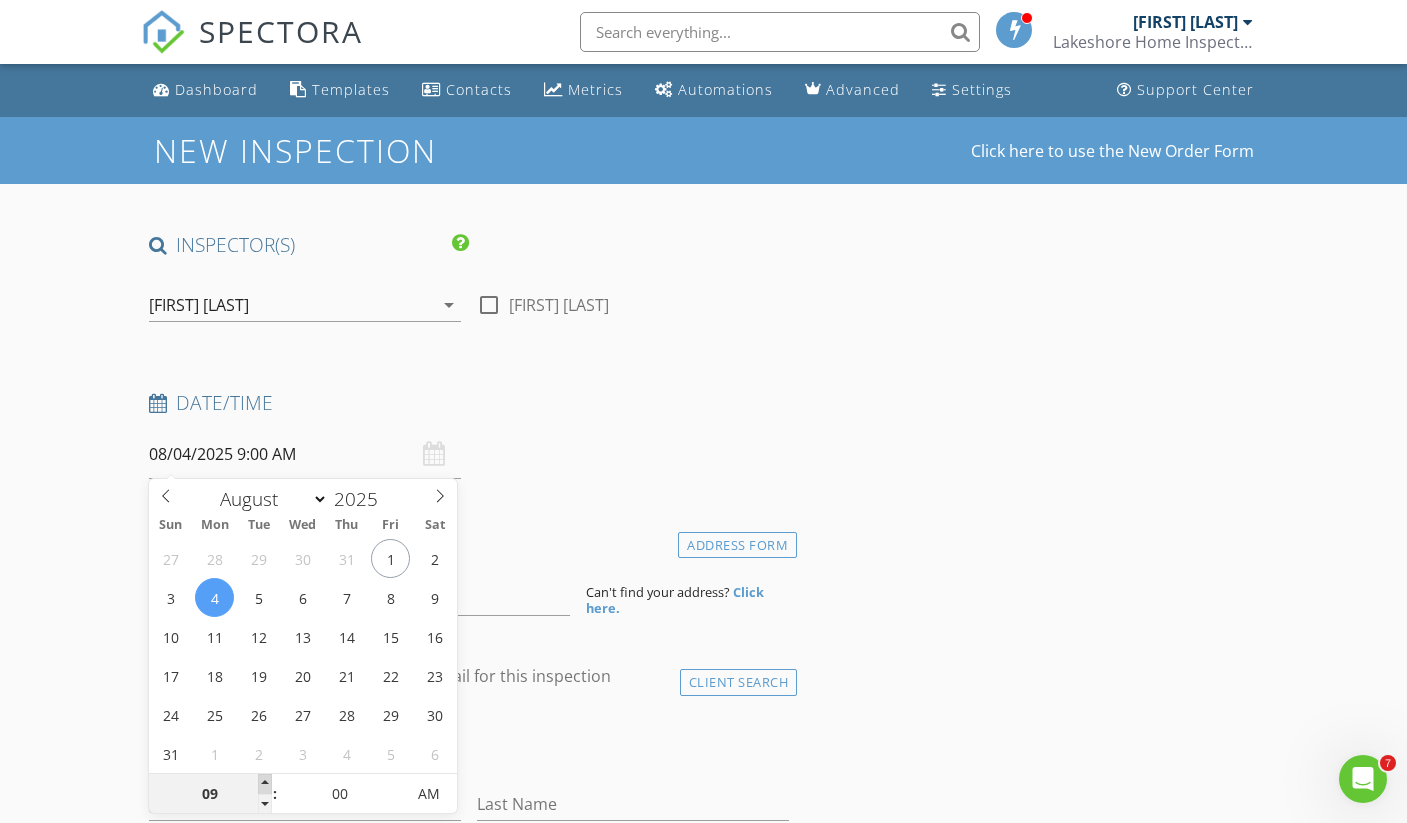 click at bounding box center [265, 784] 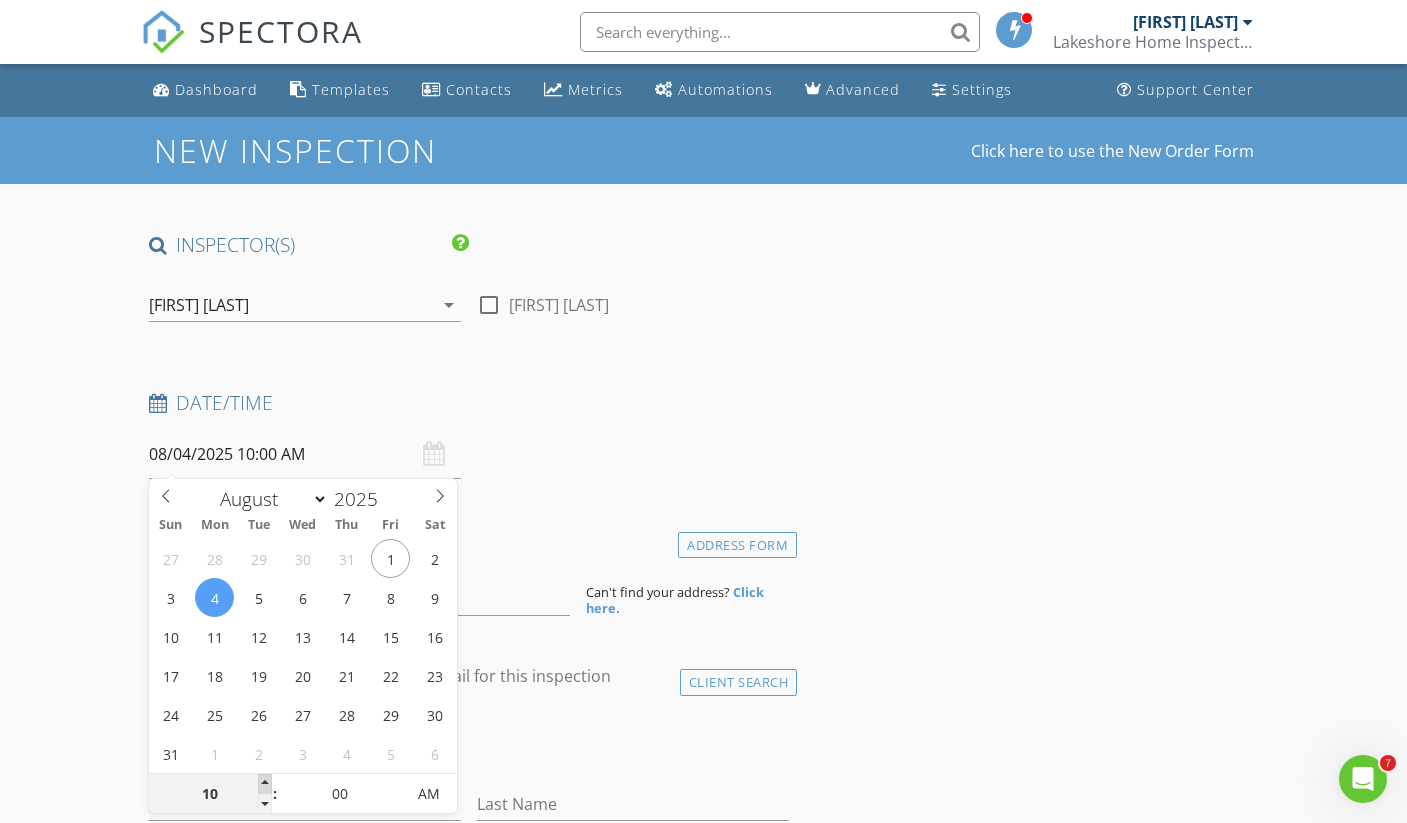 click at bounding box center (265, 784) 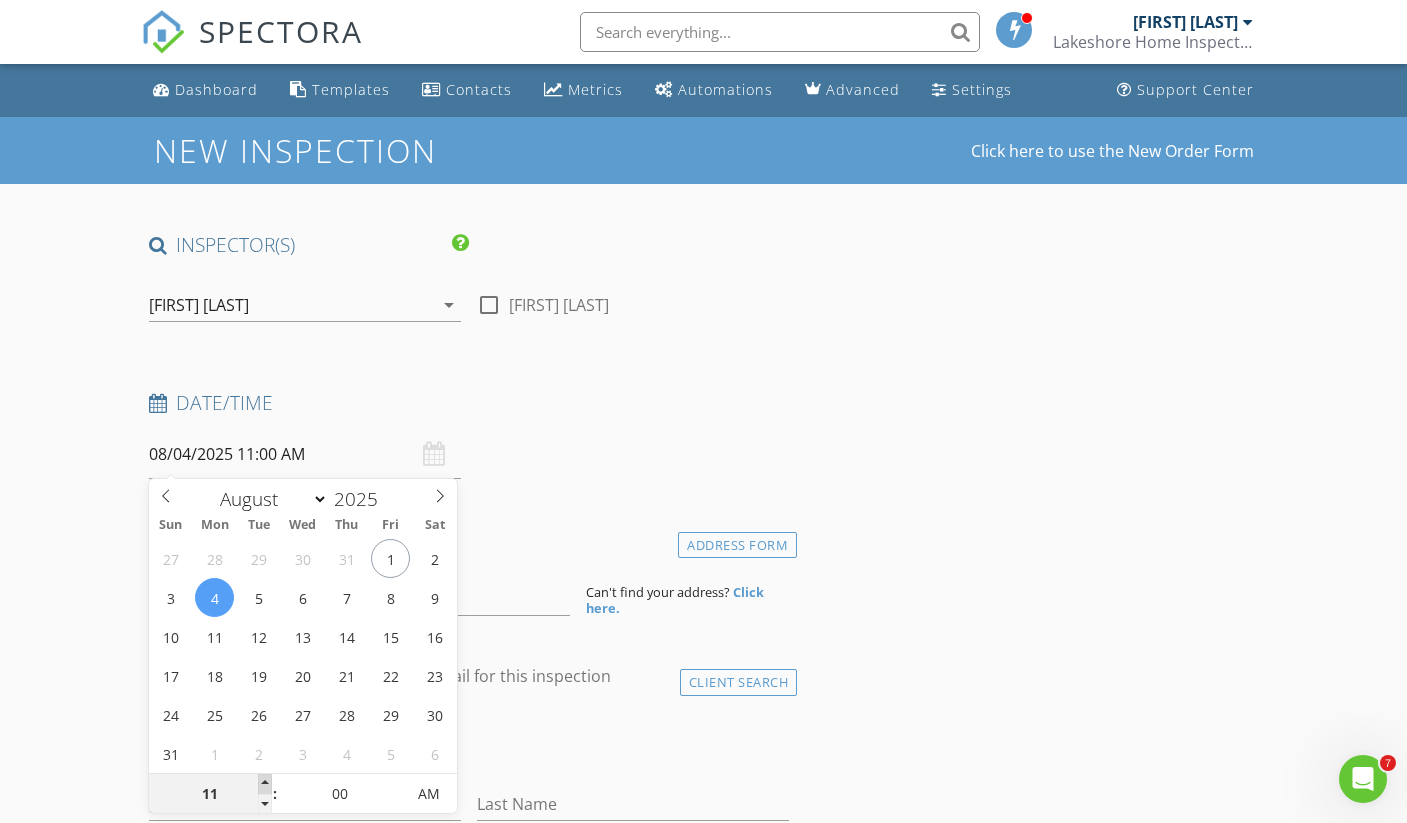 click at bounding box center [265, 784] 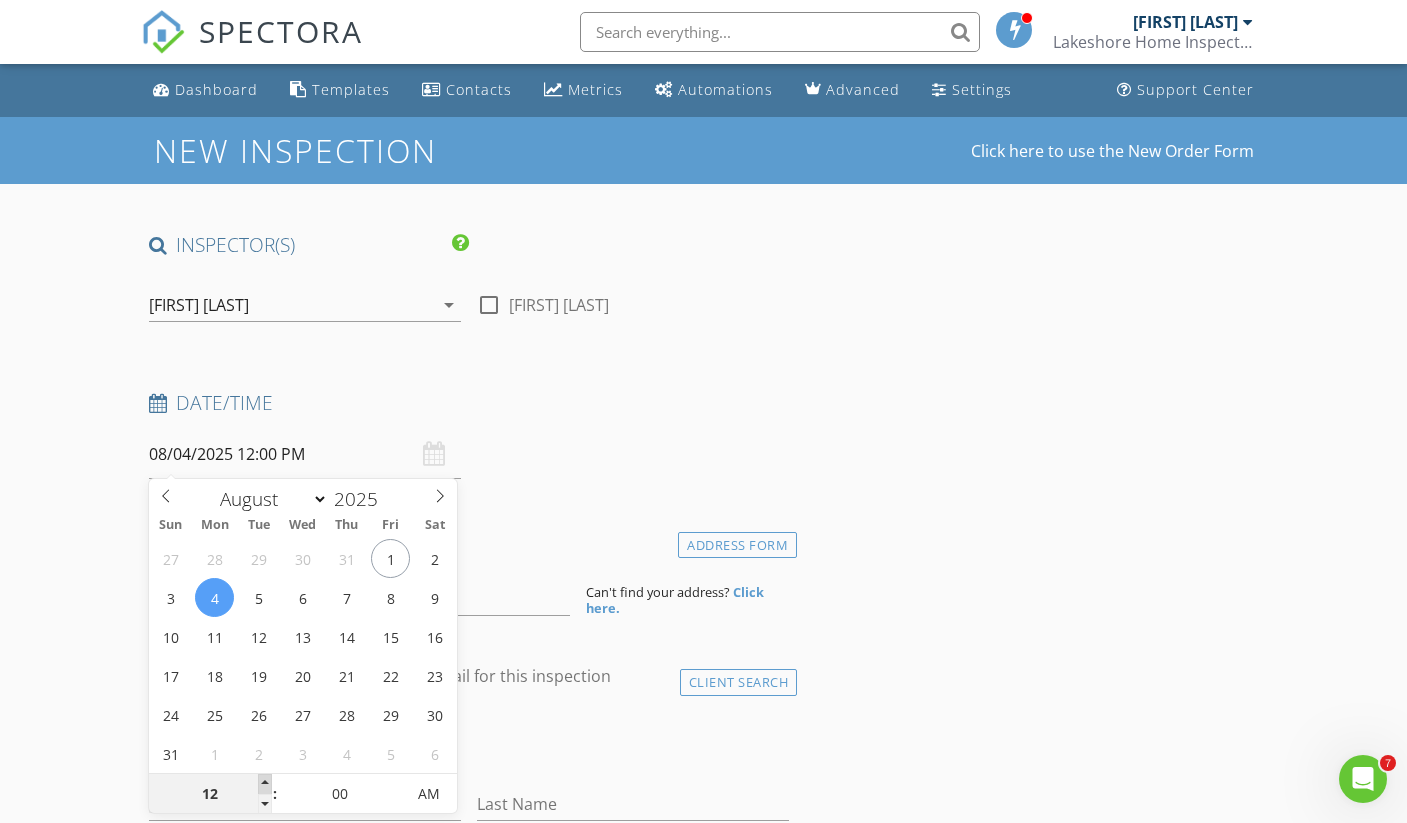 click at bounding box center (265, 784) 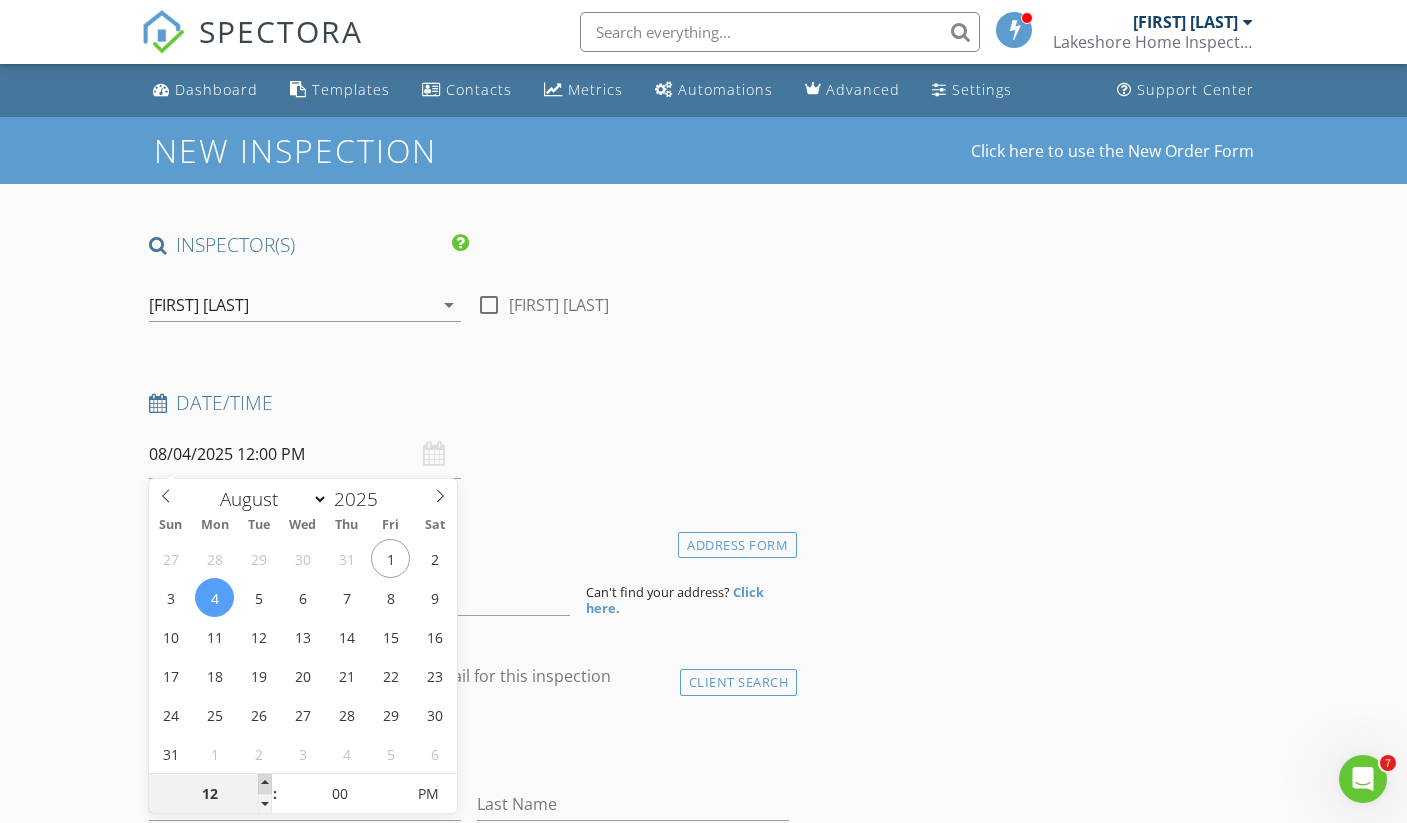 type on "01" 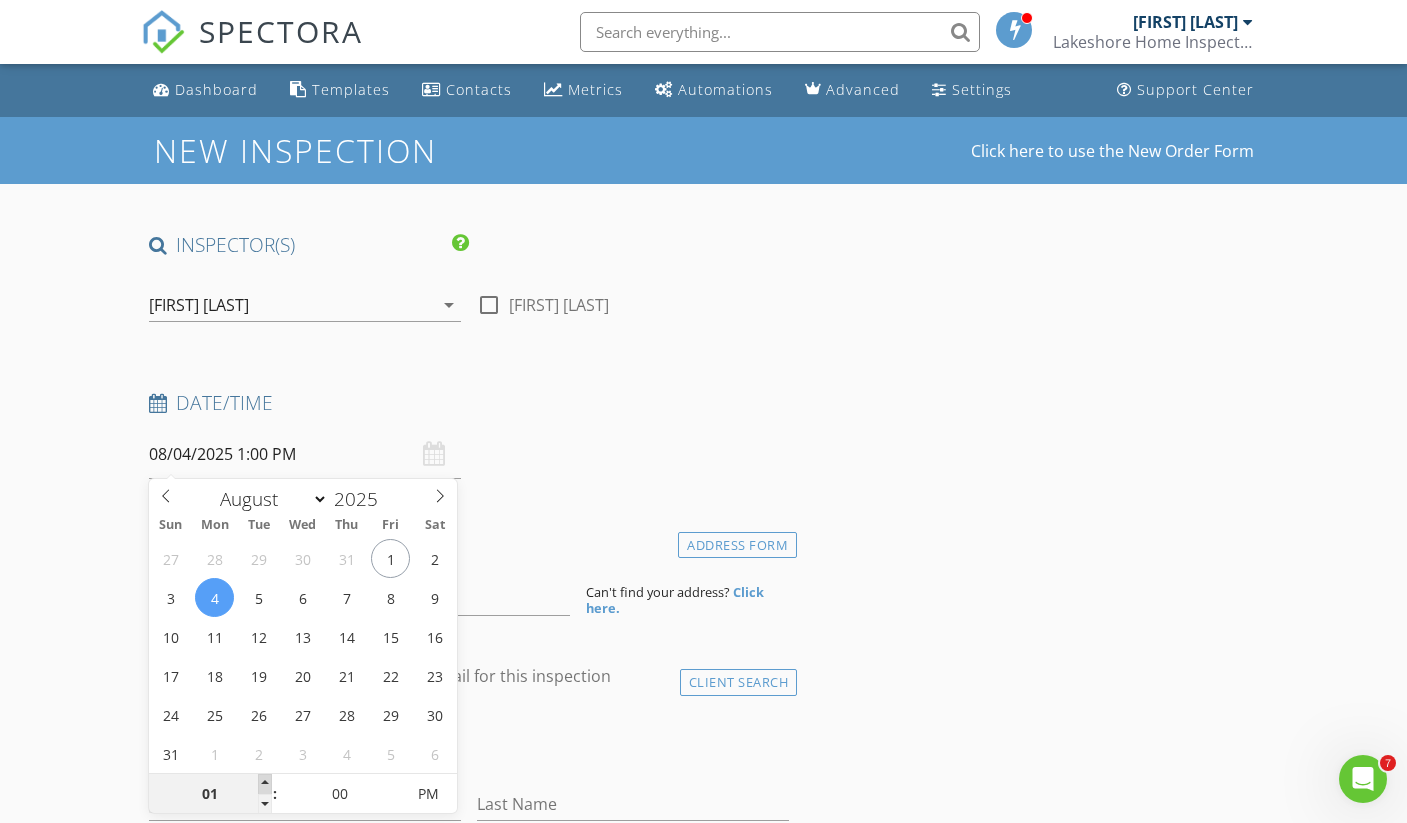 click at bounding box center (265, 784) 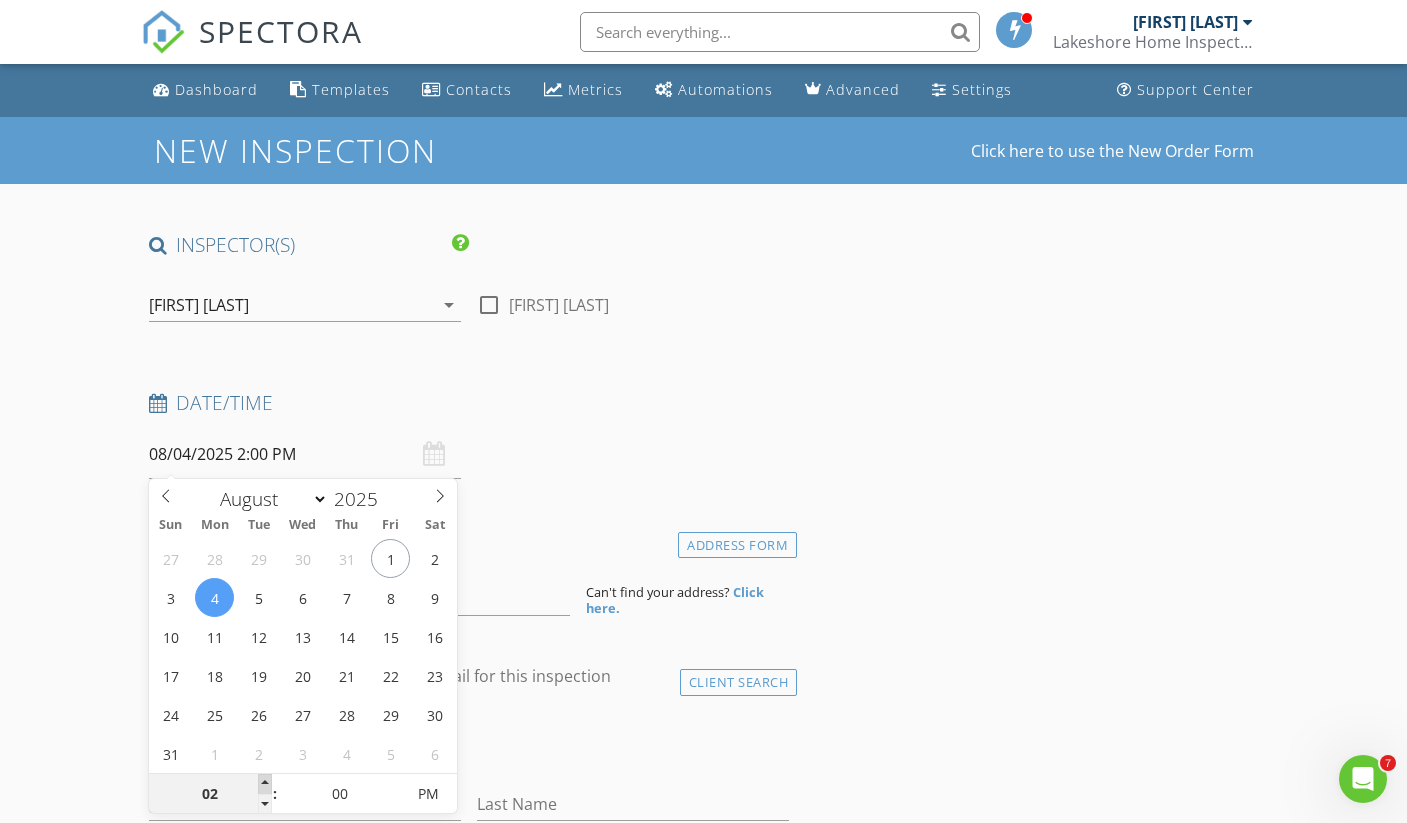 click at bounding box center (265, 784) 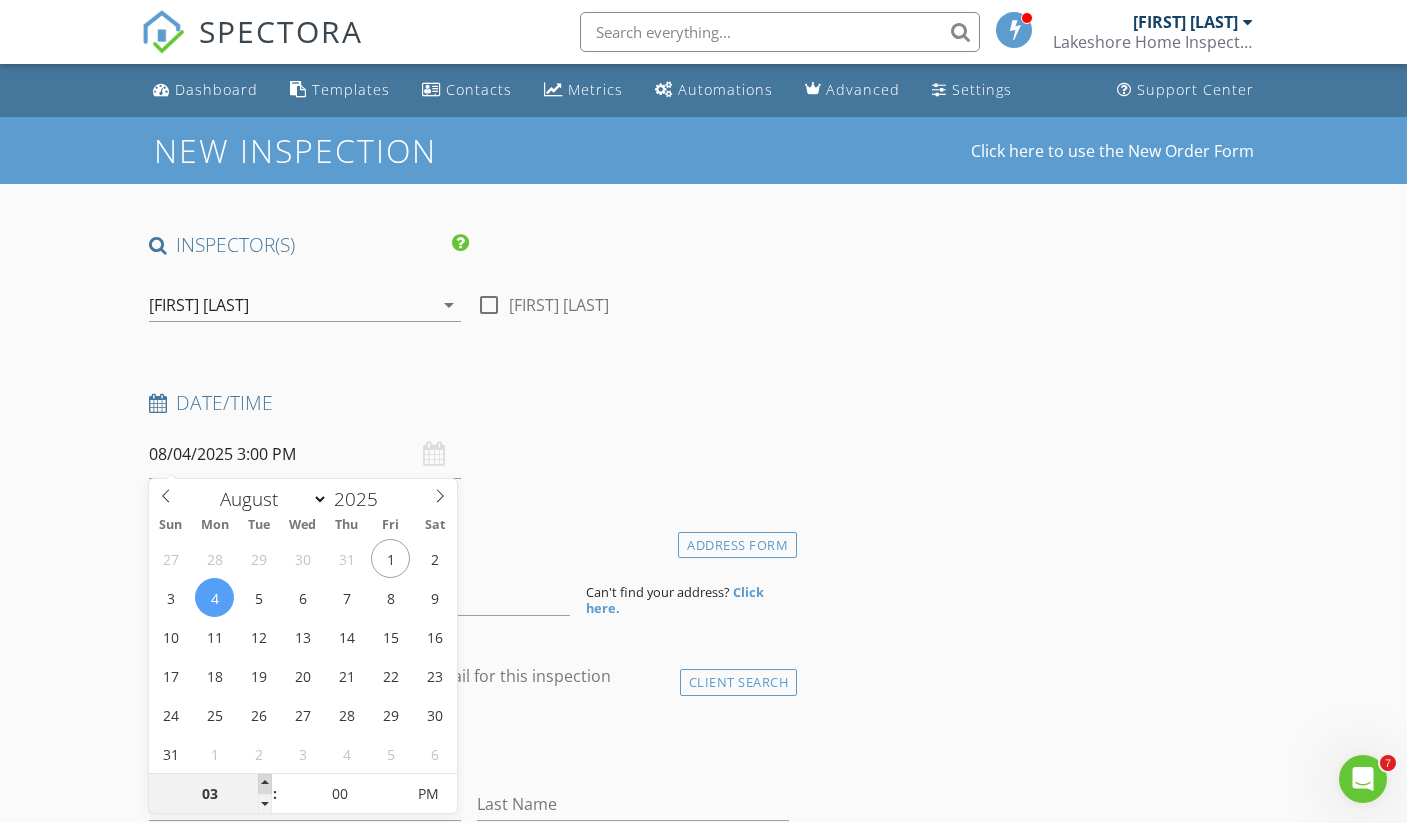 click at bounding box center (265, 784) 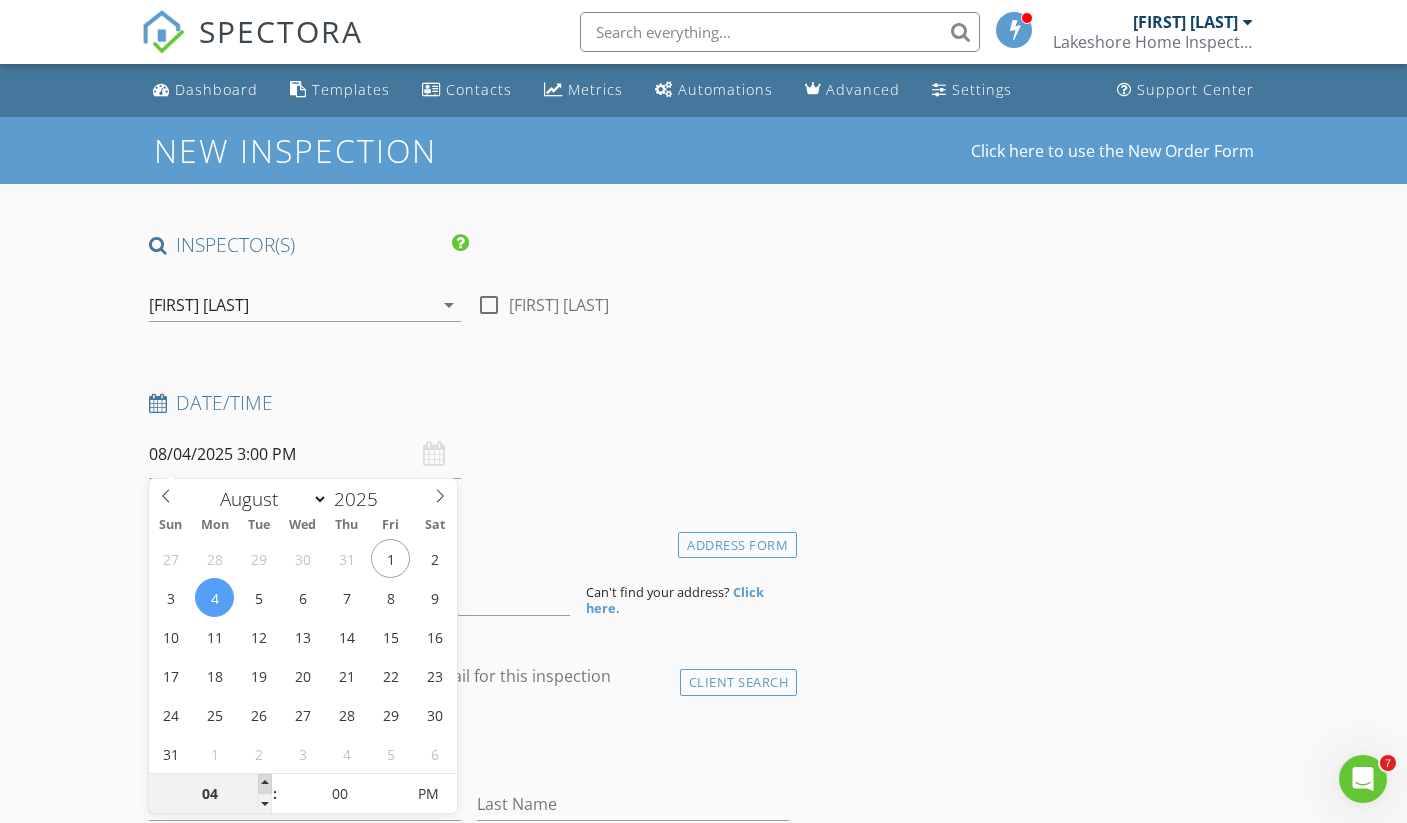 type on "08/04/2025 4:00 PM" 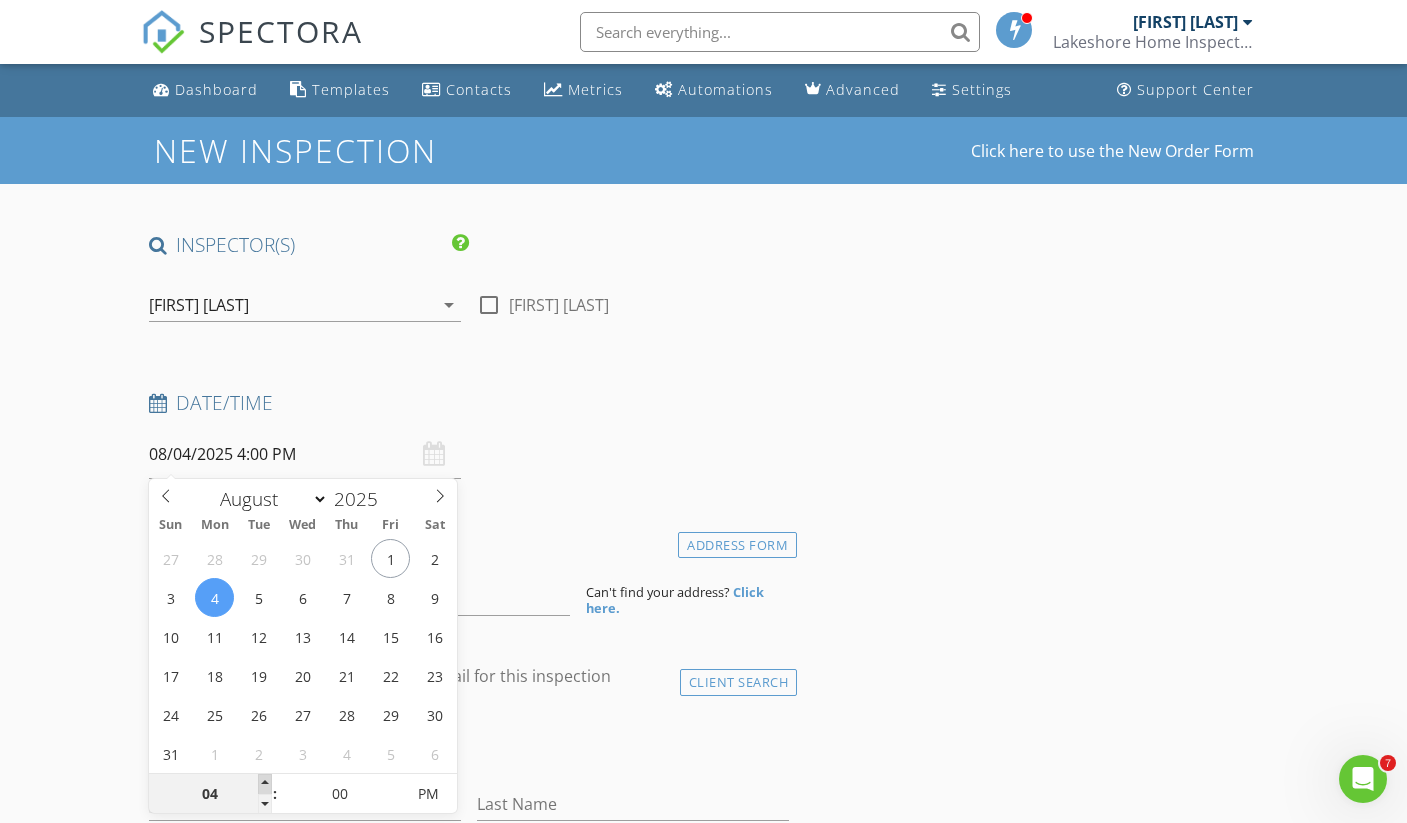 click at bounding box center [265, 784] 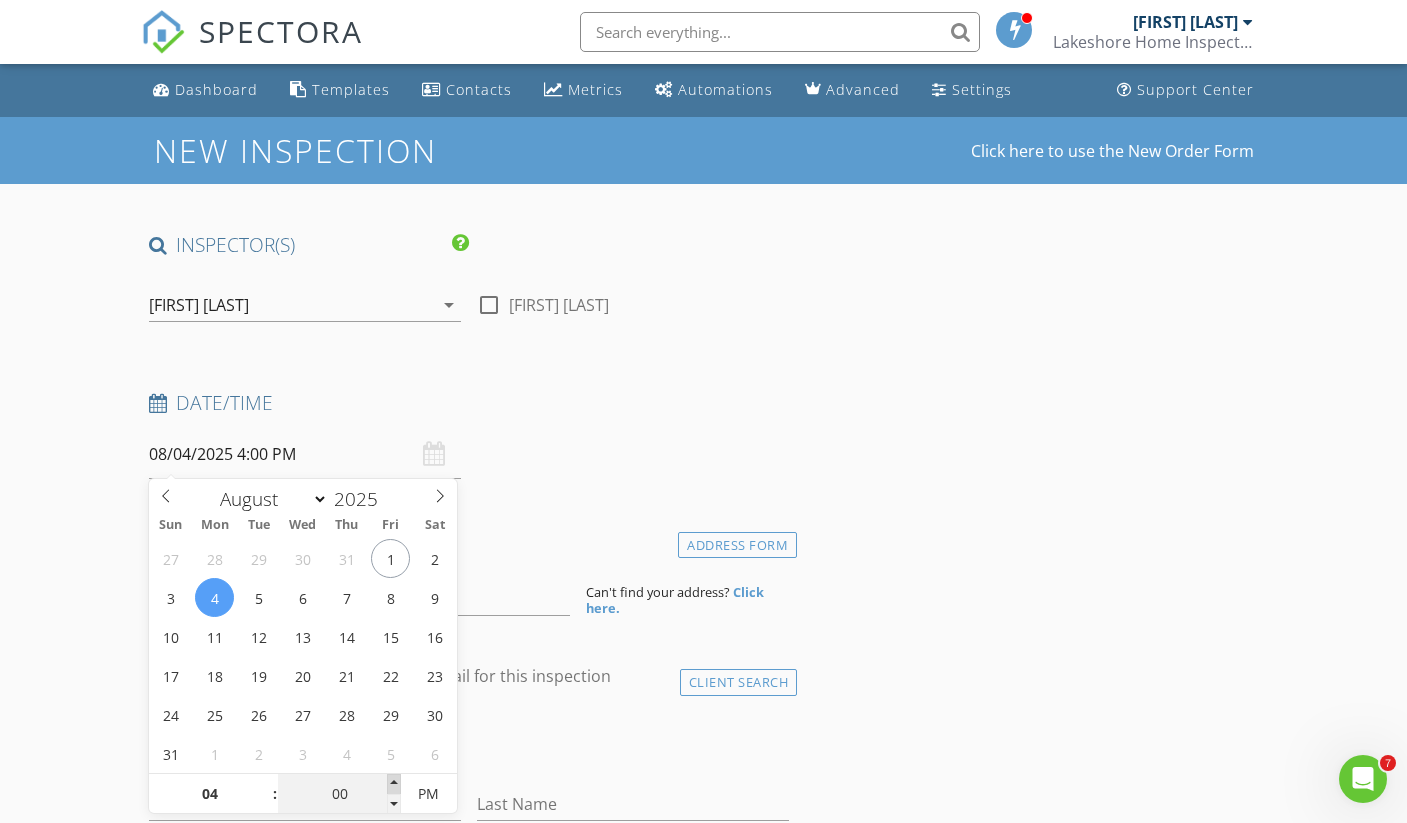 type on "05" 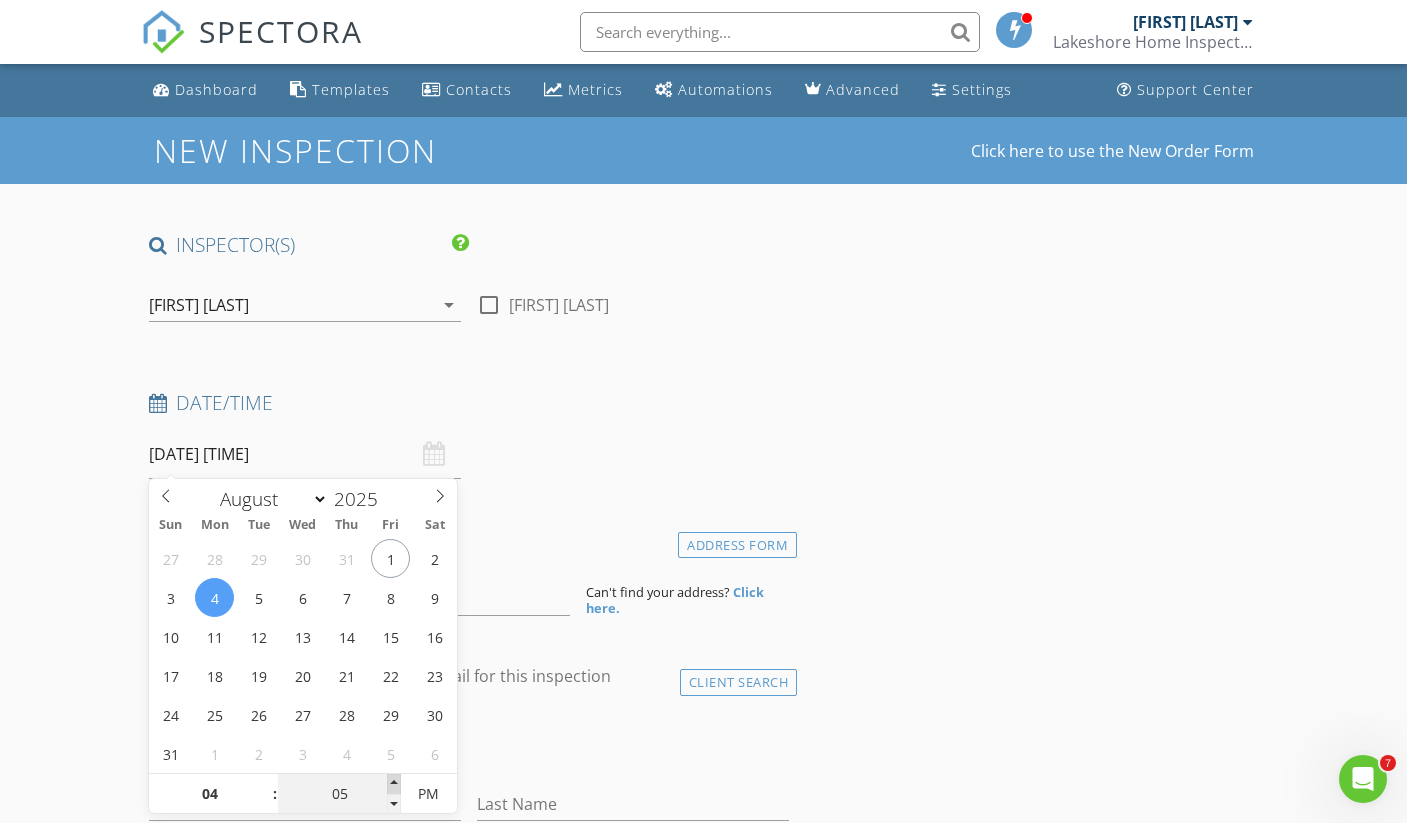 click at bounding box center (394, 784) 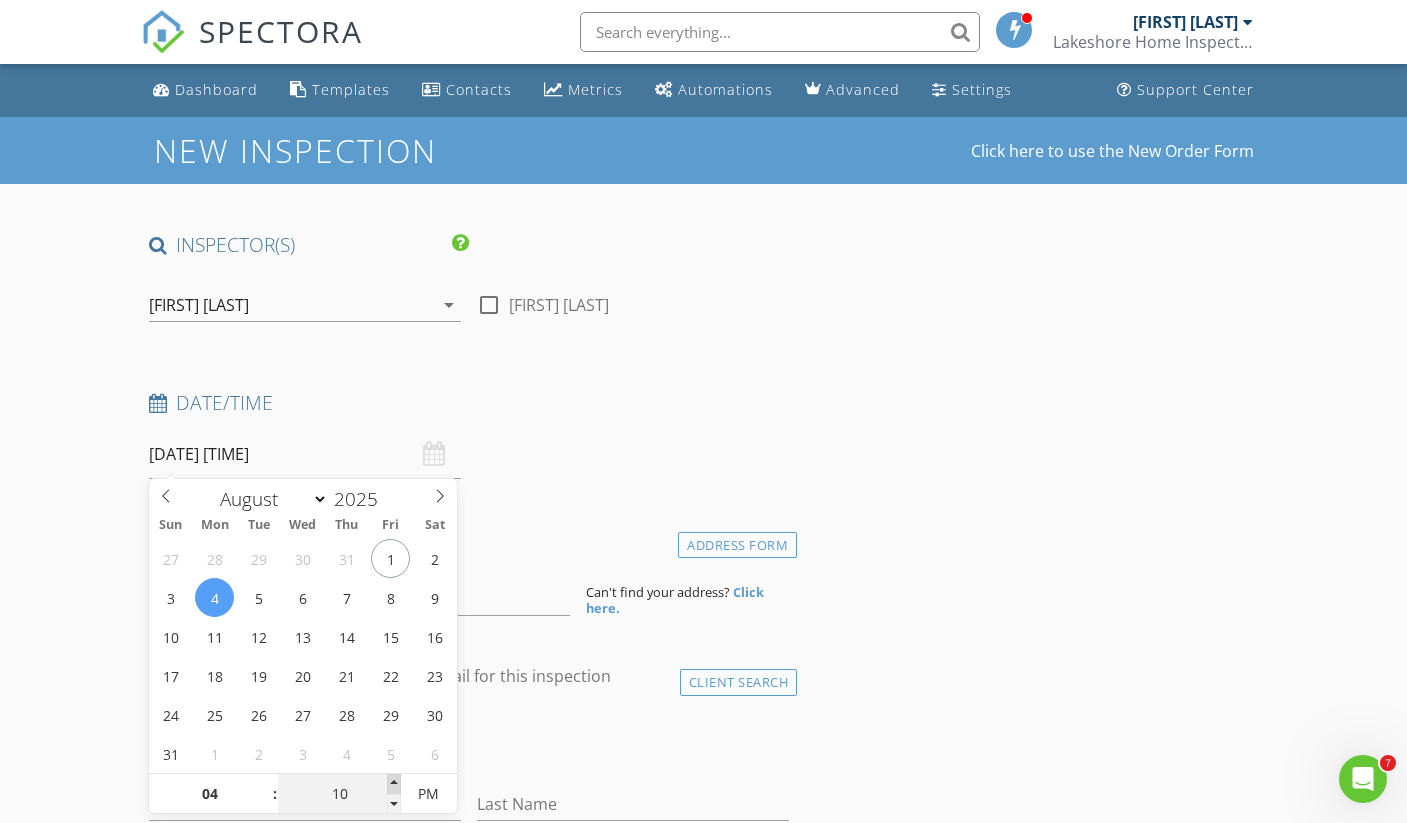 click at bounding box center [394, 784] 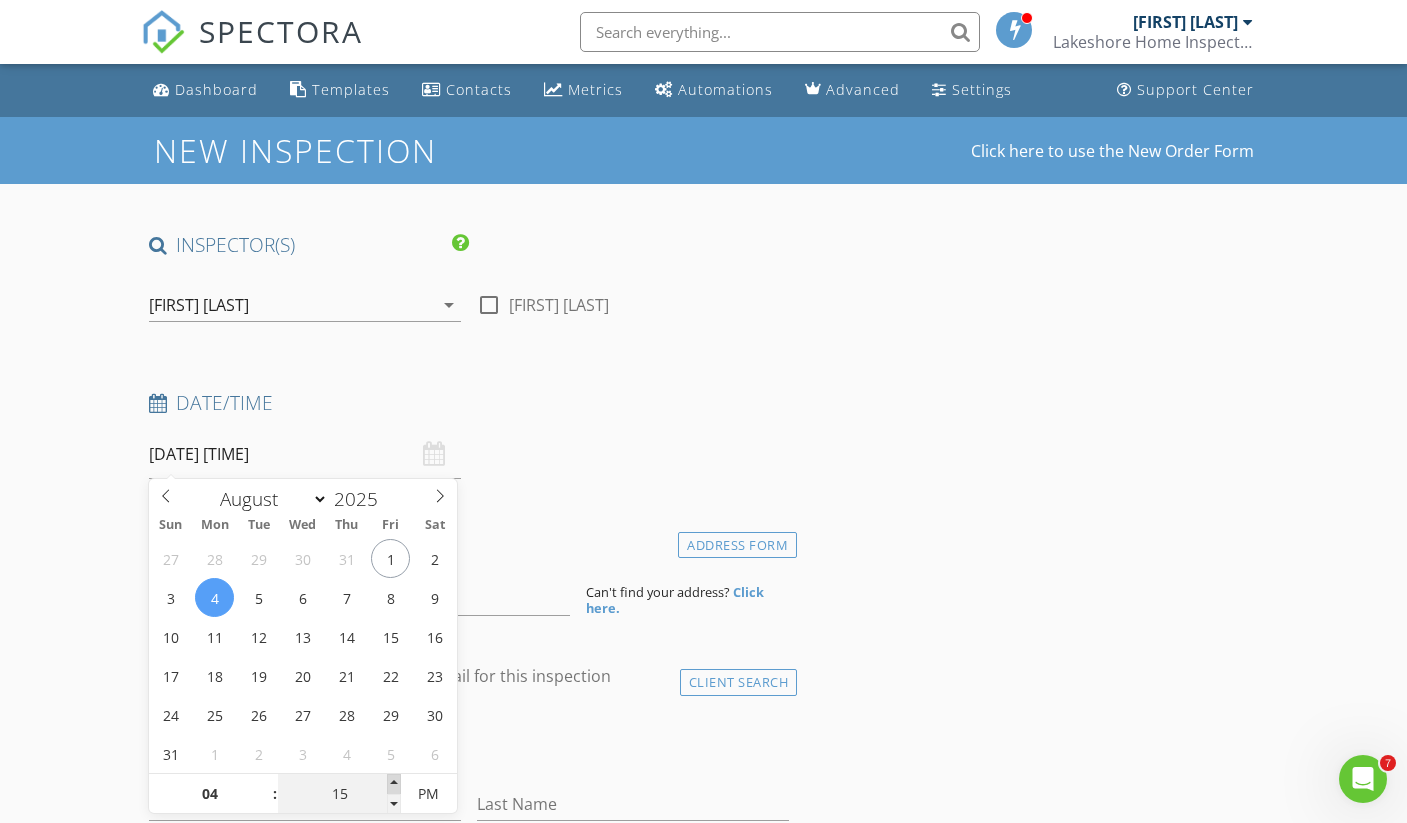 click at bounding box center [394, 784] 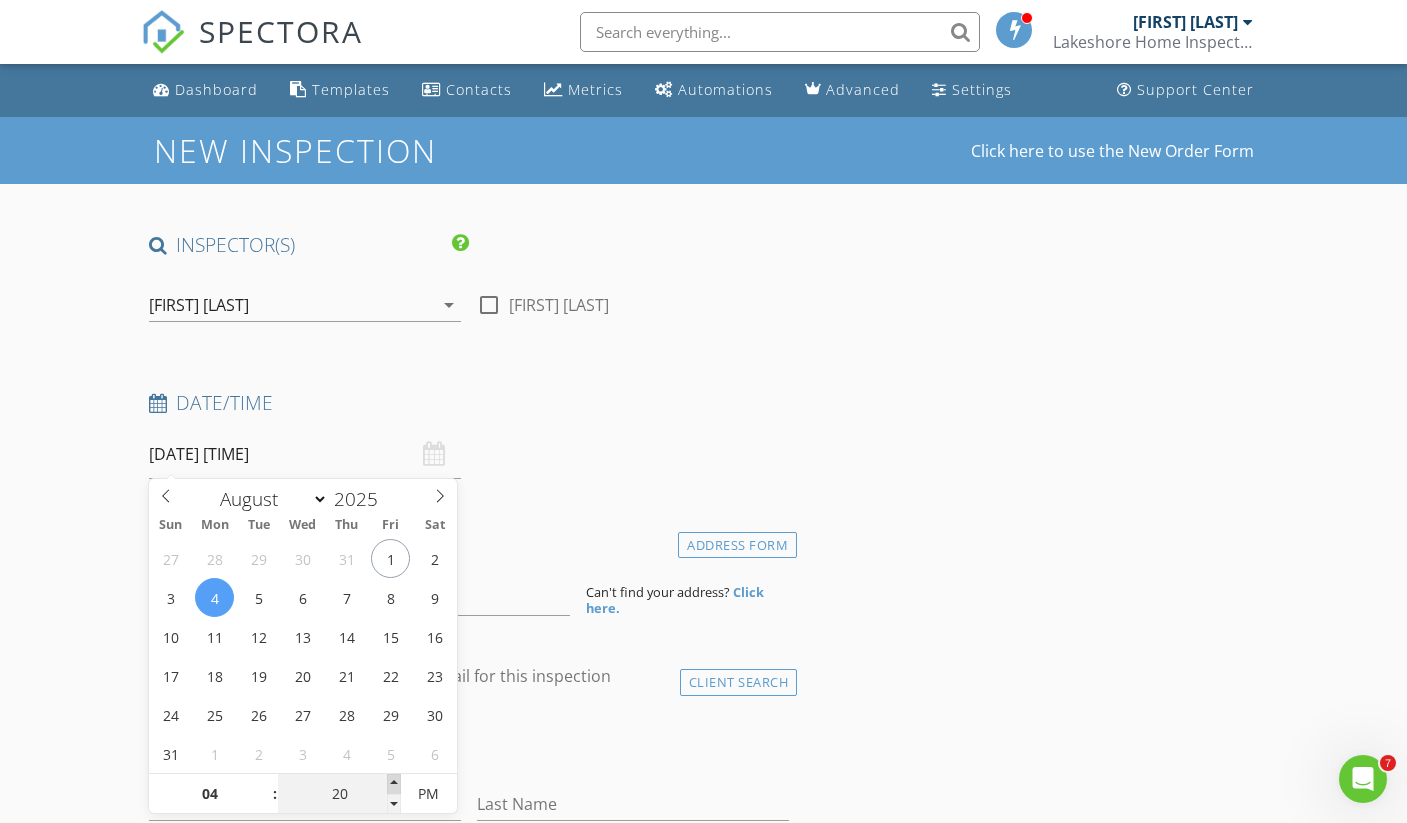 click at bounding box center [394, 784] 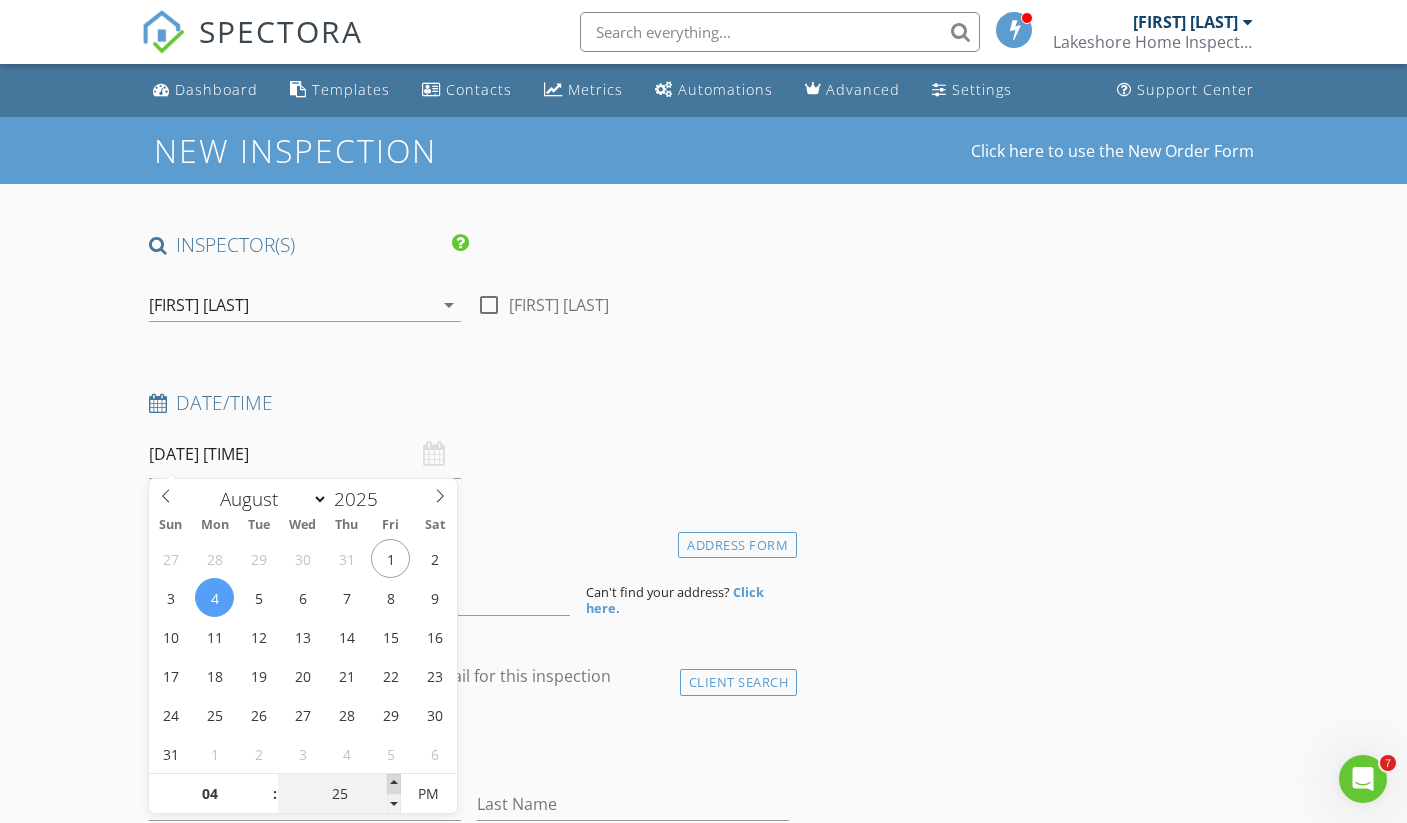 click at bounding box center [394, 784] 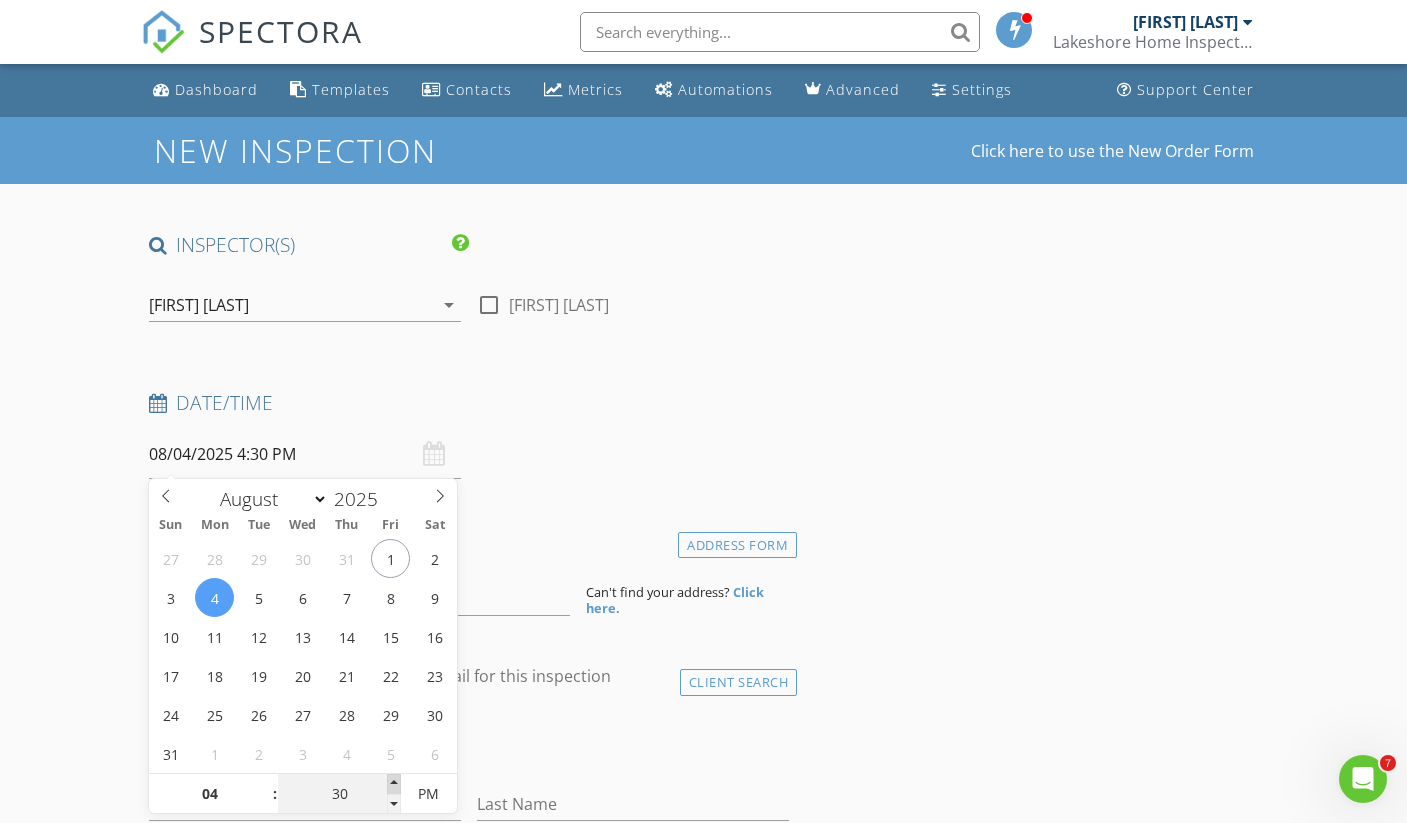 click at bounding box center [394, 784] 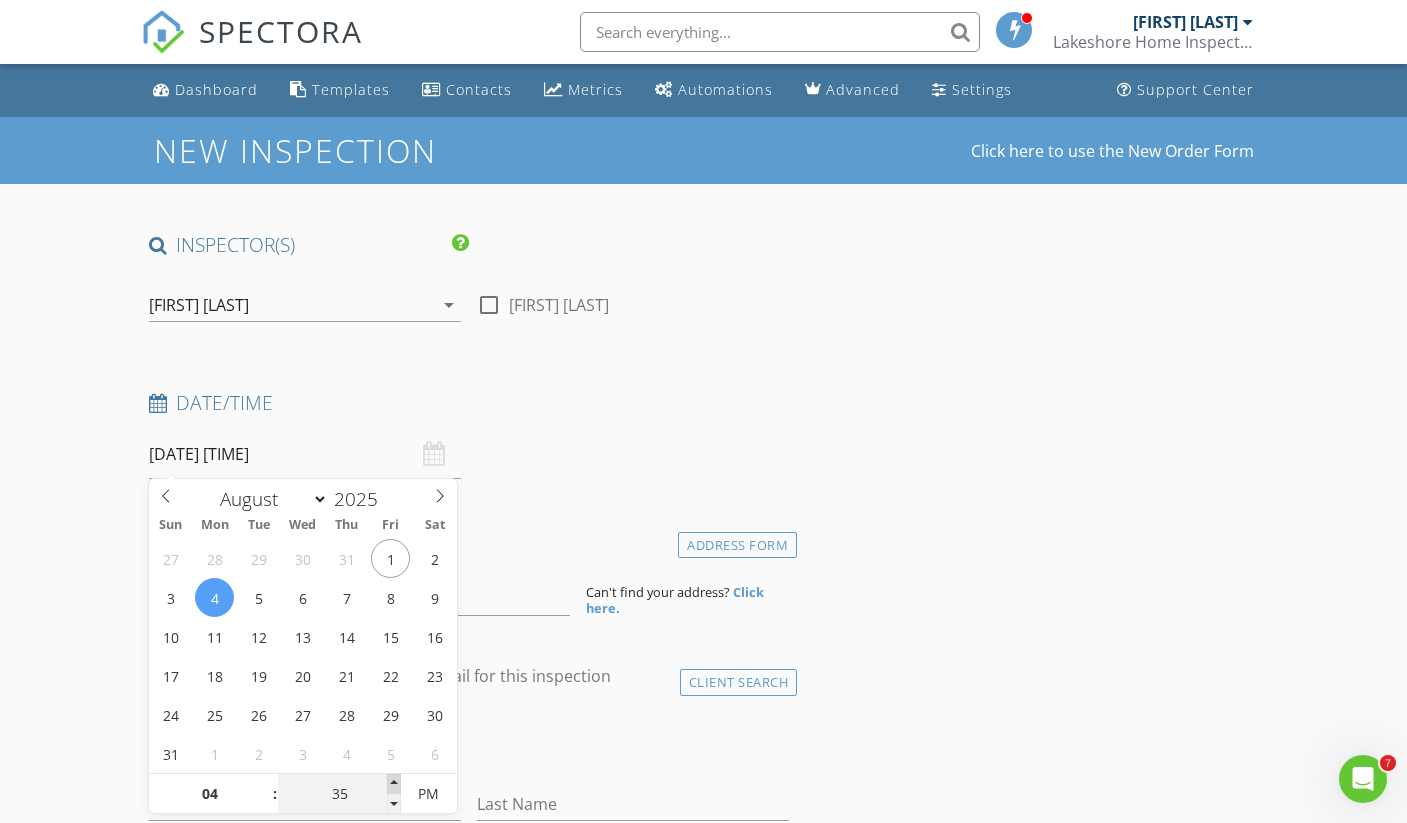 click at bounding box center [394, 784] 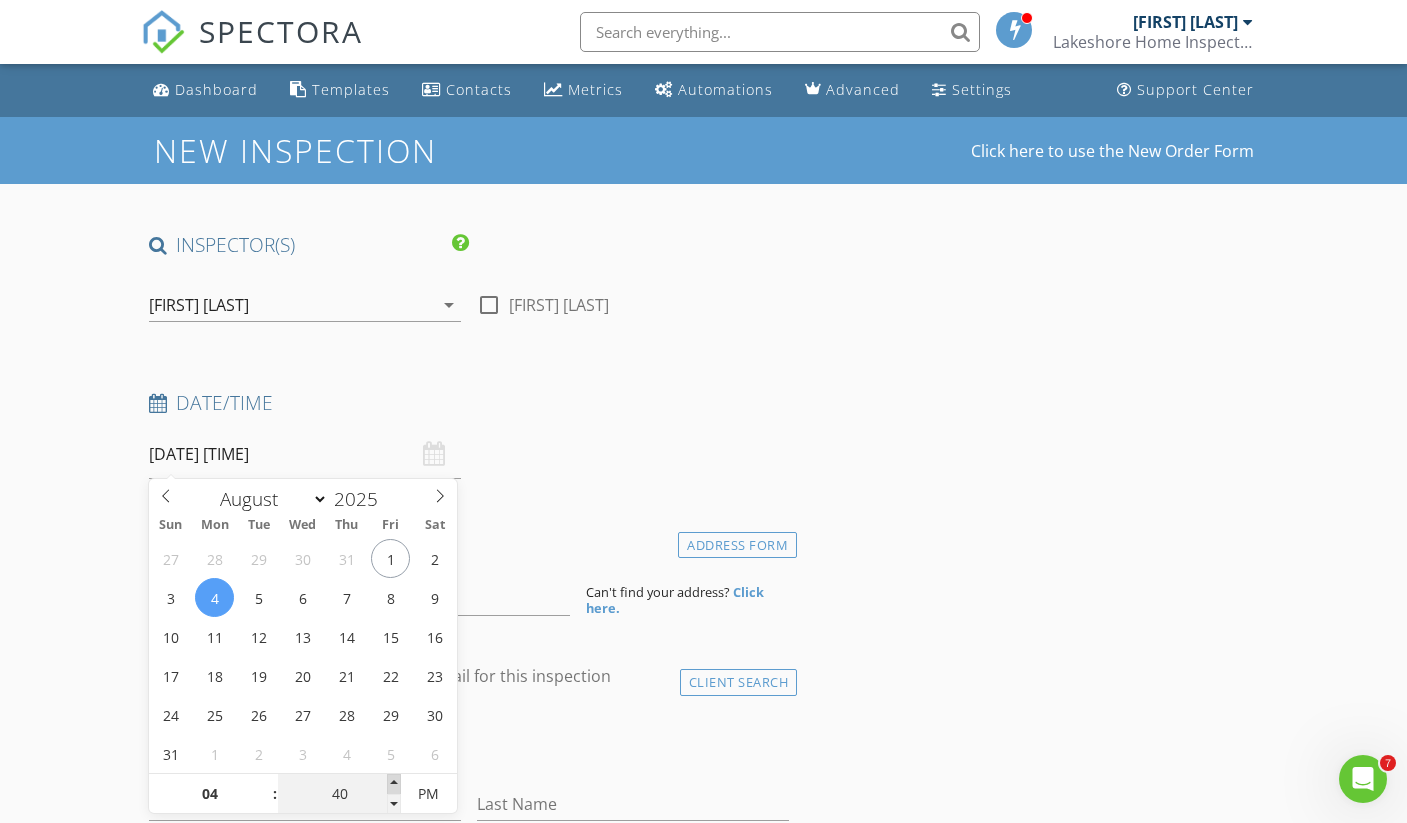 click at bounding box center [394, 784] 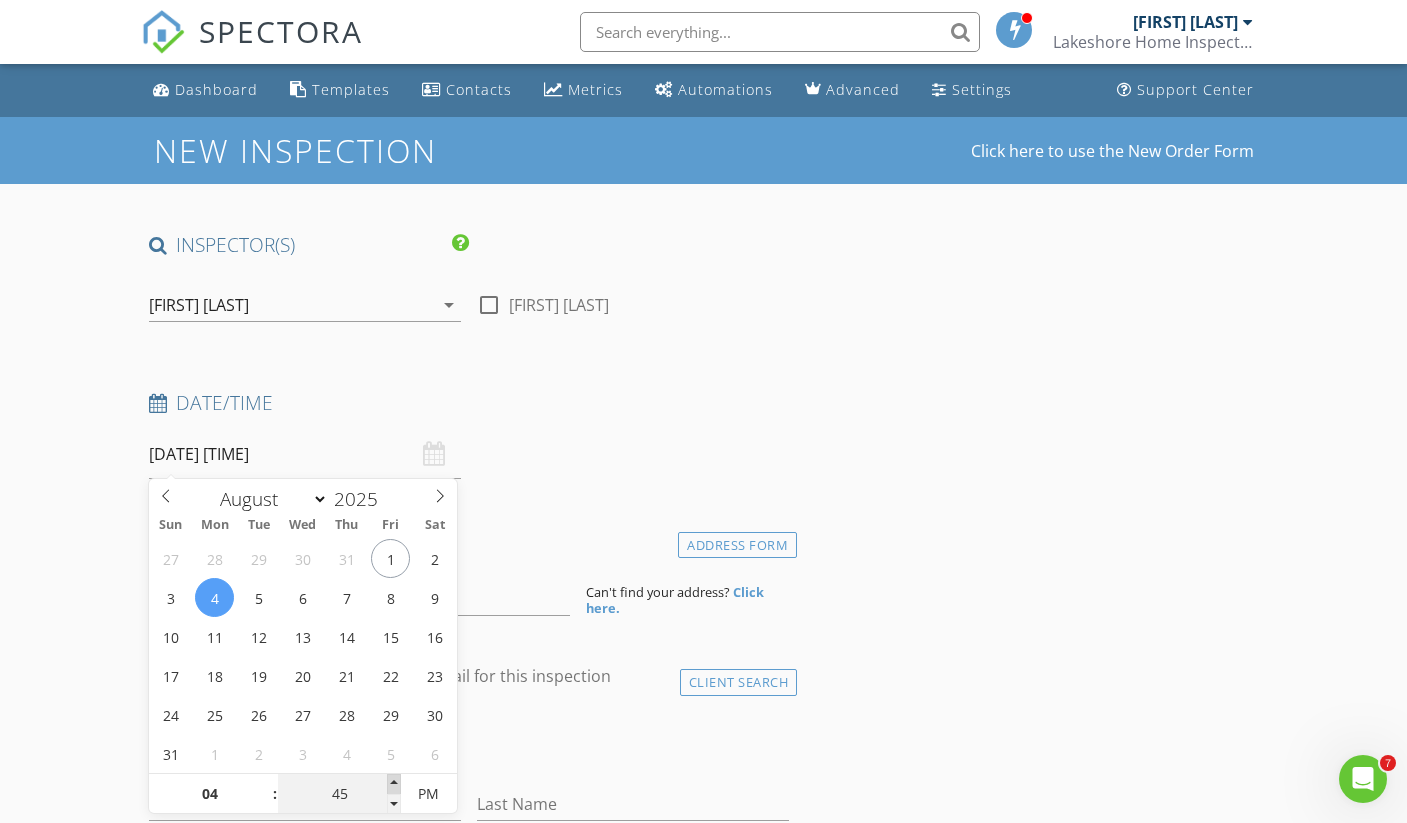 click at bounding box center [394, 784] 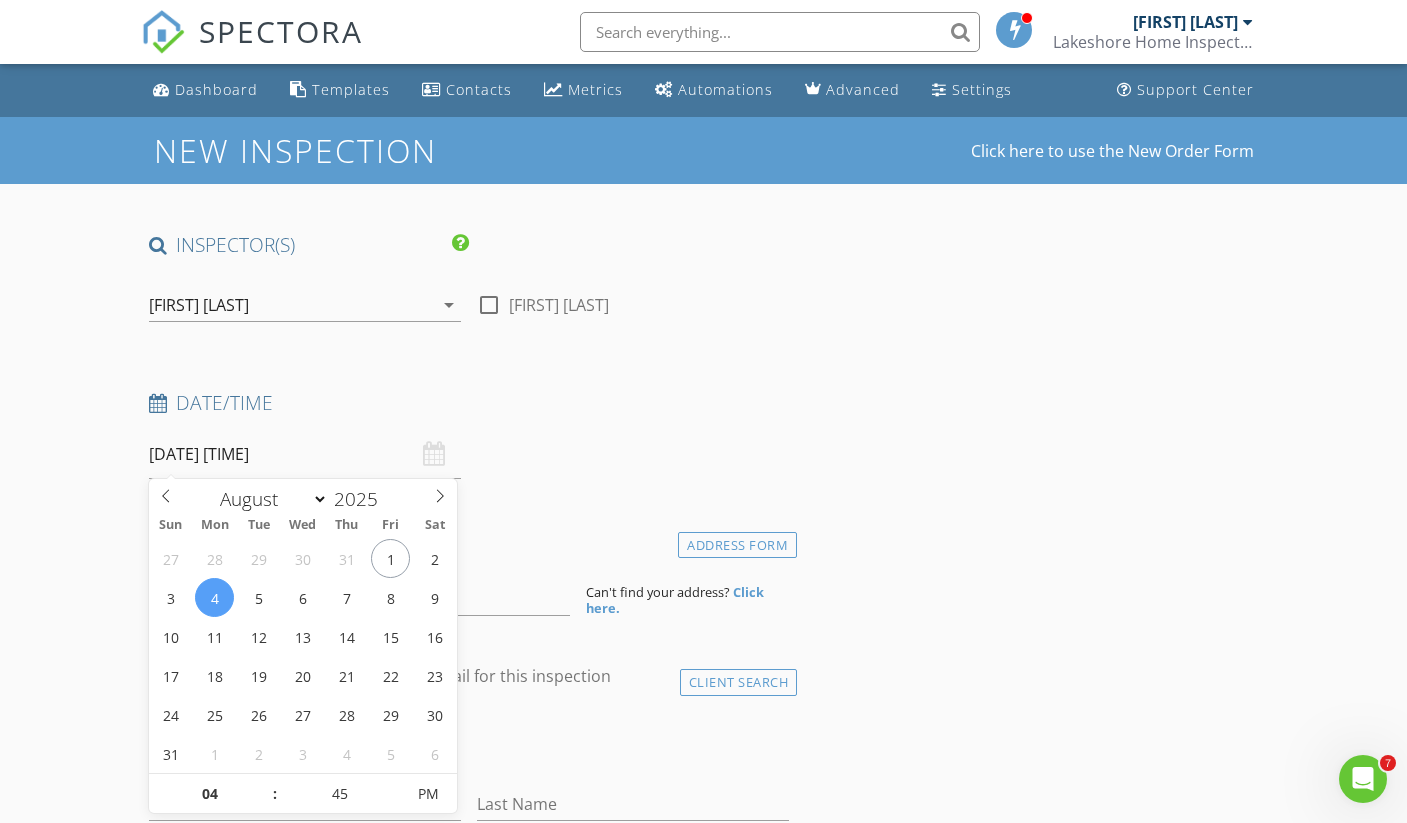 click on "New Inspection
Click here to use the New Order Form
INSPECTOR(S)
check_box   Mitch Boucher   PRIMARY   Mitch Boucher arrow_drop_down   check_box_outline_blank Mitch Boucher specifically requested
Date/Time
08/04/2025 4:45 PM
Location
Address Form       Can't find your address?   Click here.
client
check_box Enable Client CC email for this inspection   Client Search     check_box_outline_blank Client is a Company/Organization     First Name   Last Name   Email   CC Email   Phone   Address   City   State   Zip       Notes   Private Notes
ADD ADDITIONAL client
SERVICES
check_box_outline_blank   Residential Inspection <2000sf   up to 2,000 sf check_box_outline_blank   Residential Inspection <3000sf   2,000 sf up to 3,000 sf check_box_outline_blank" at bounding box center [703, 1737] 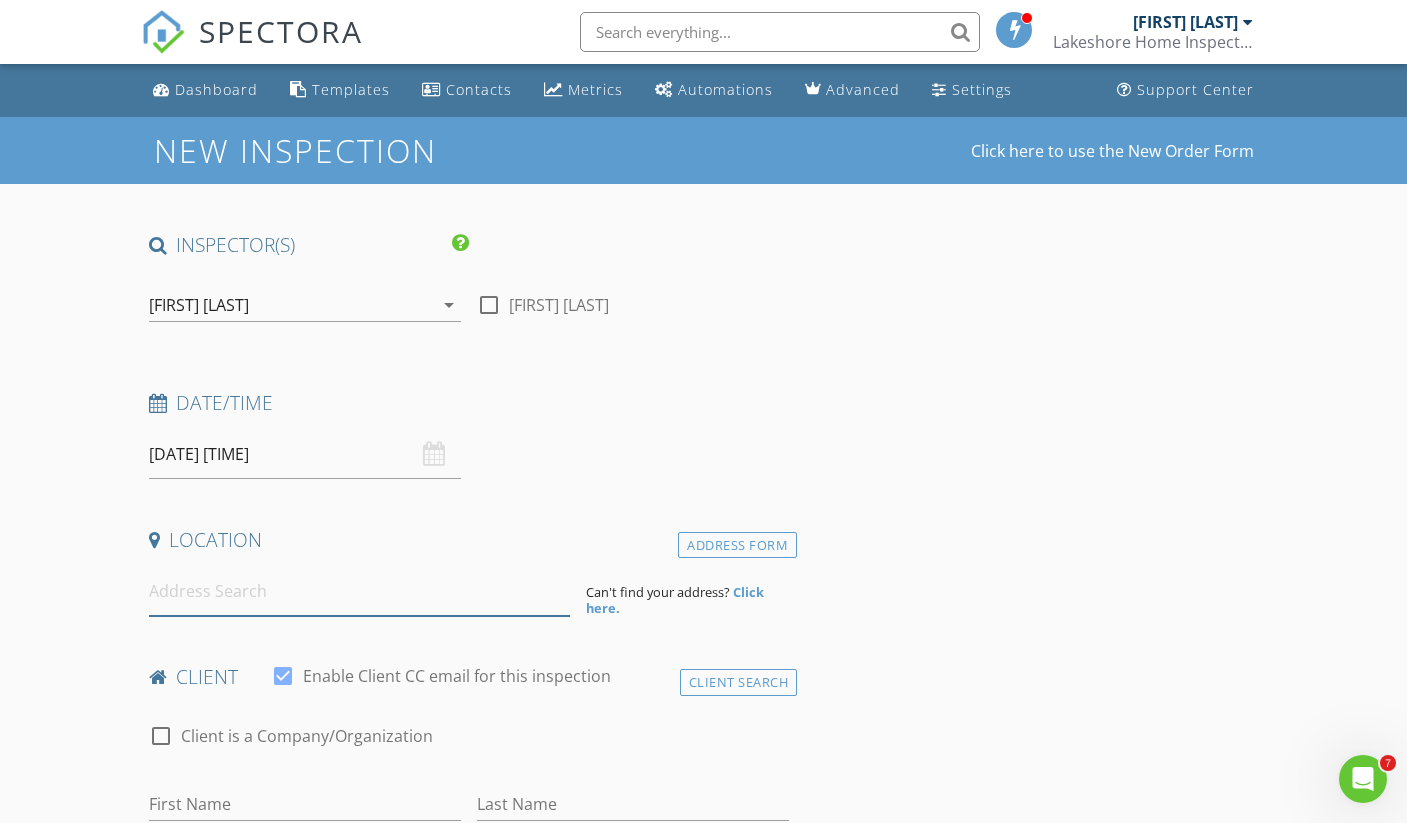 click at bounding box center [360, 591] 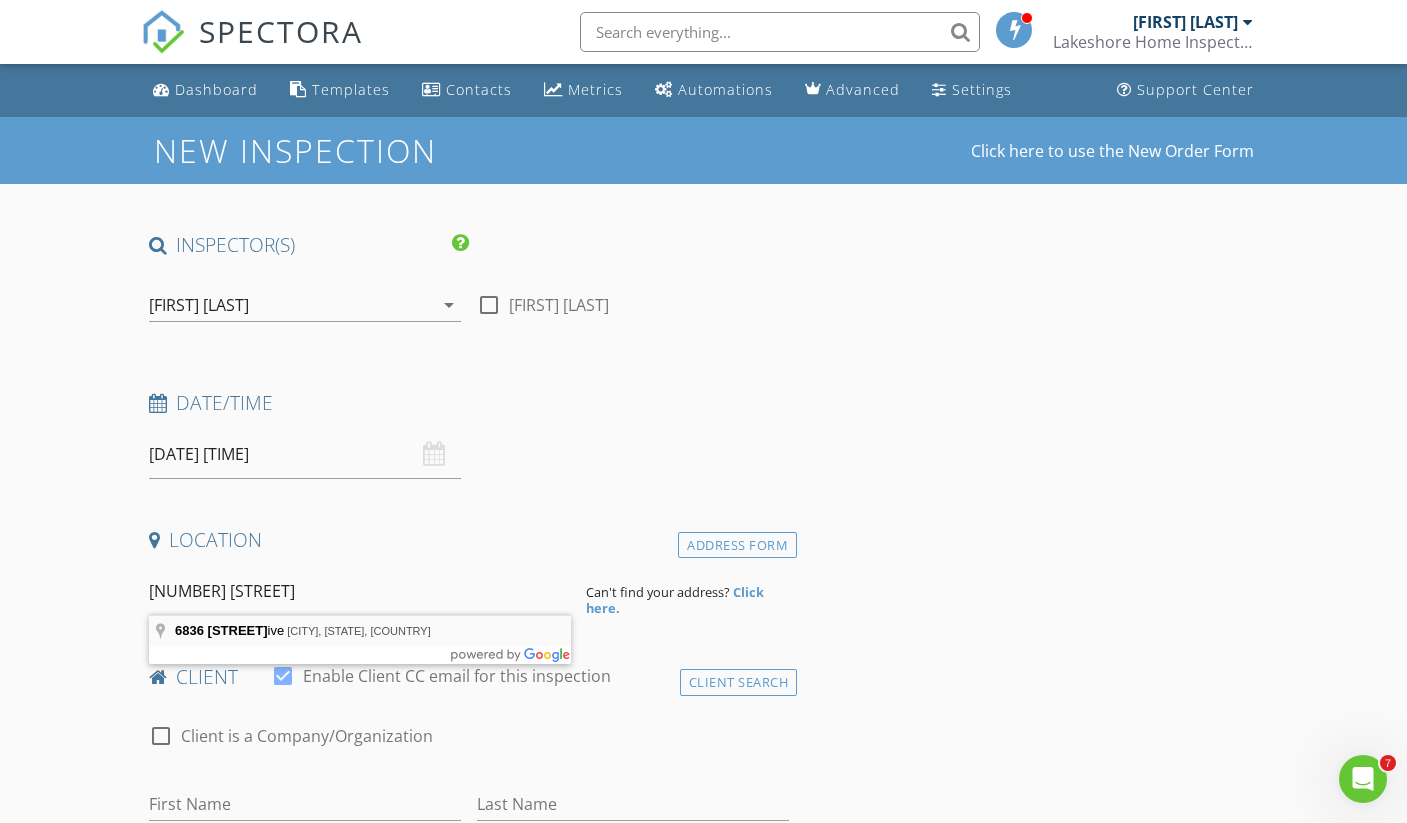 type on "6836 Lakita Drive, Fruitport, MI, USA" 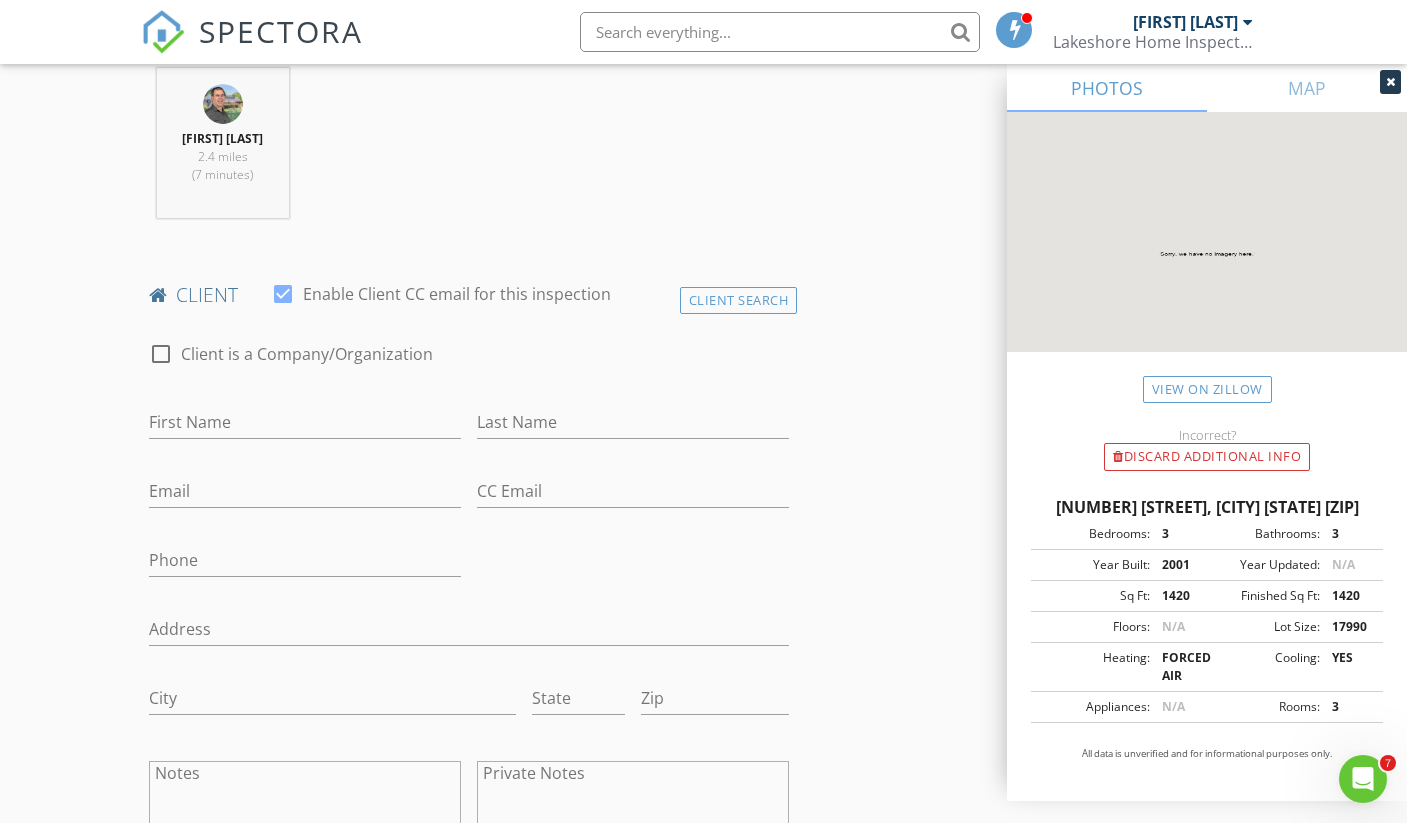 scroll, scrollTop: 952, scrollLeft: 0, axis: vertical 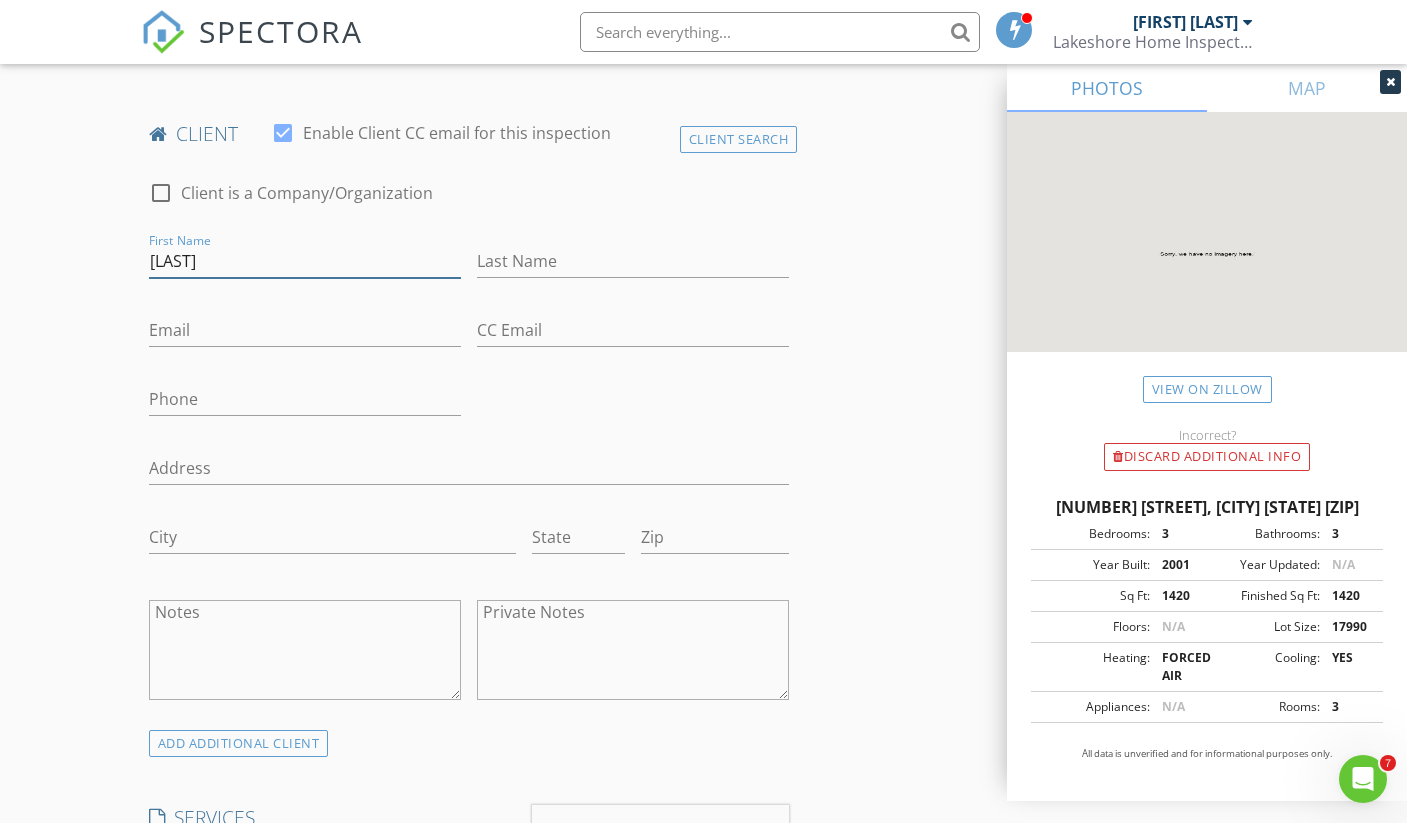 type on "Matthew" 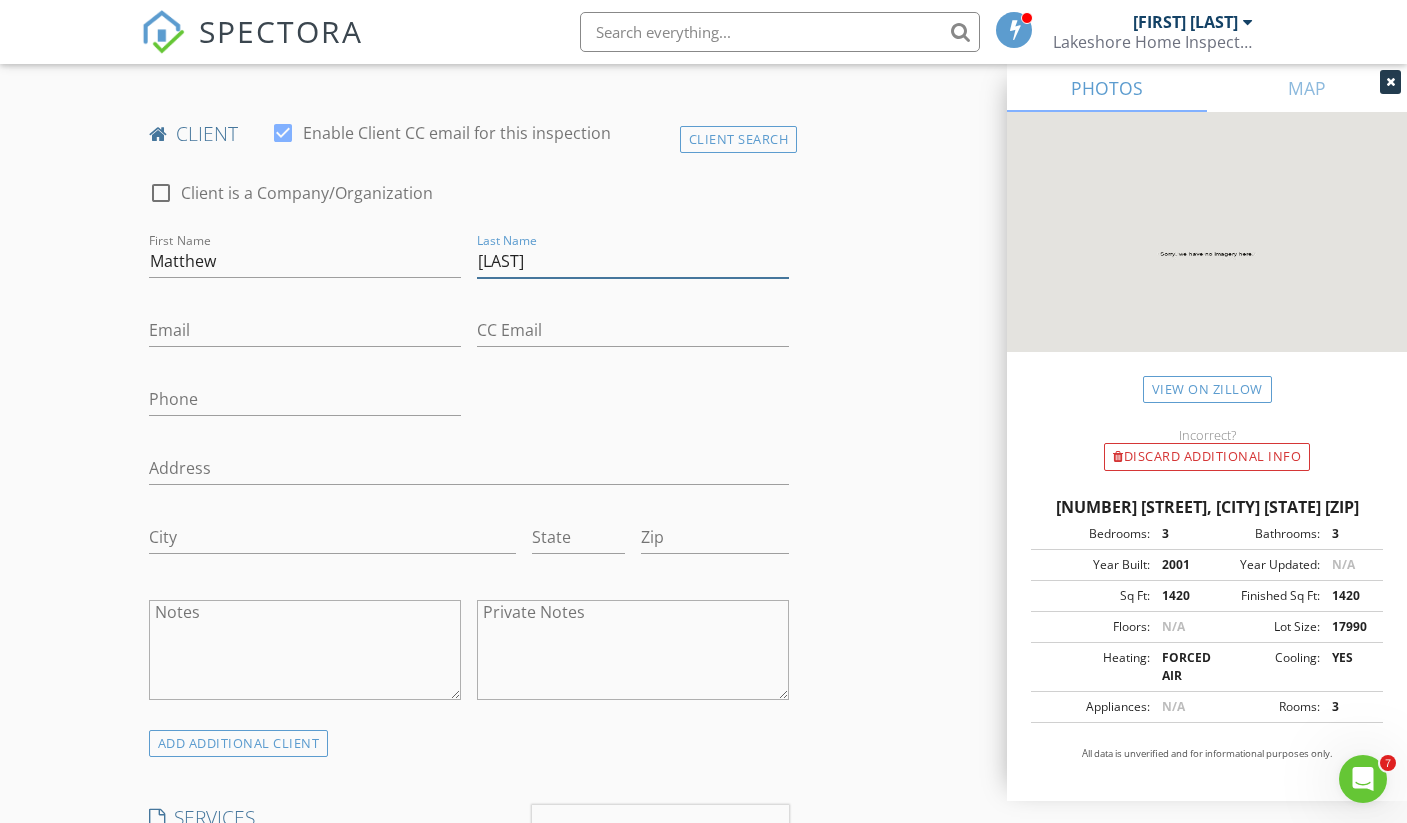 type on "[LAST]" 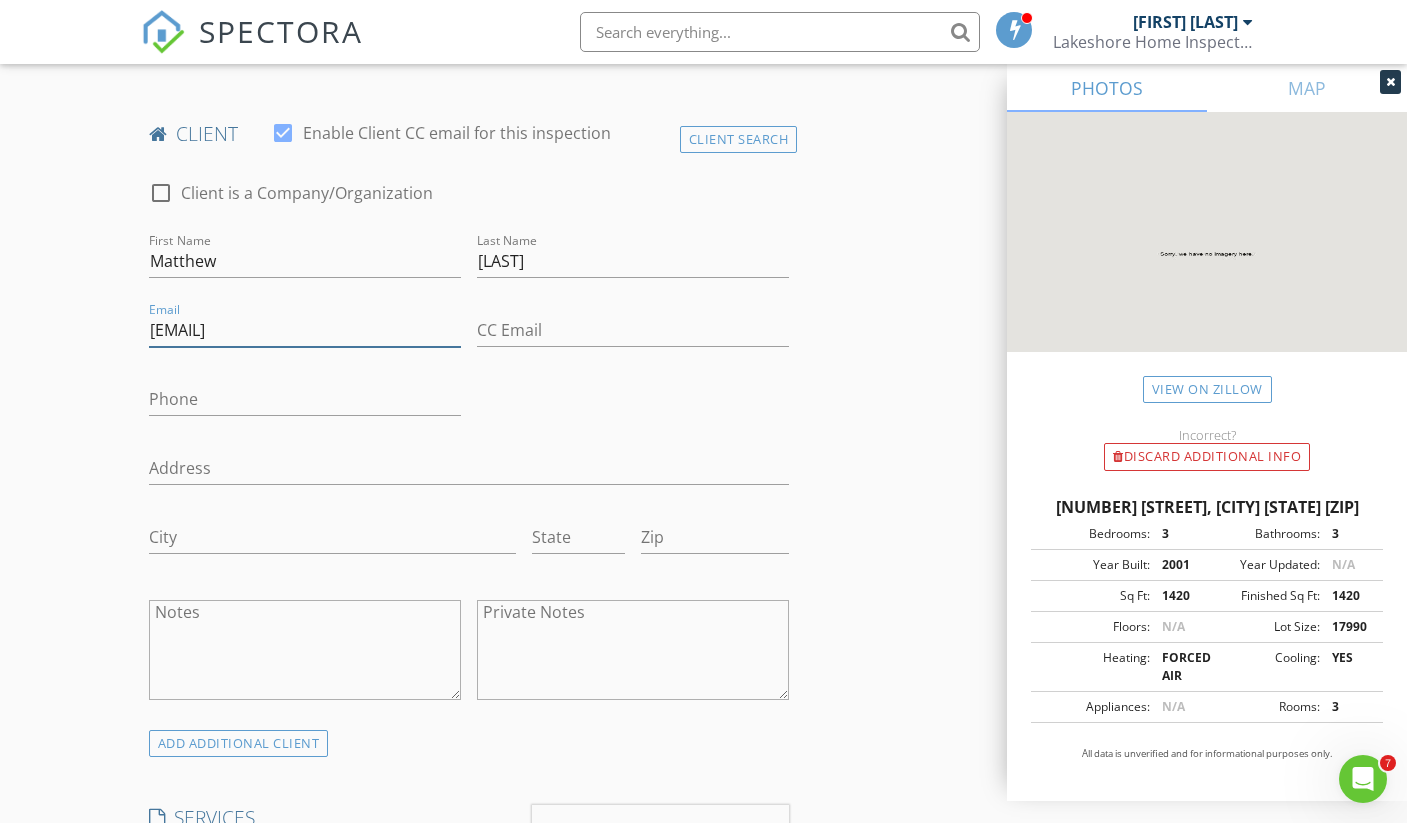 type on "mxBulson@hotmail.com" 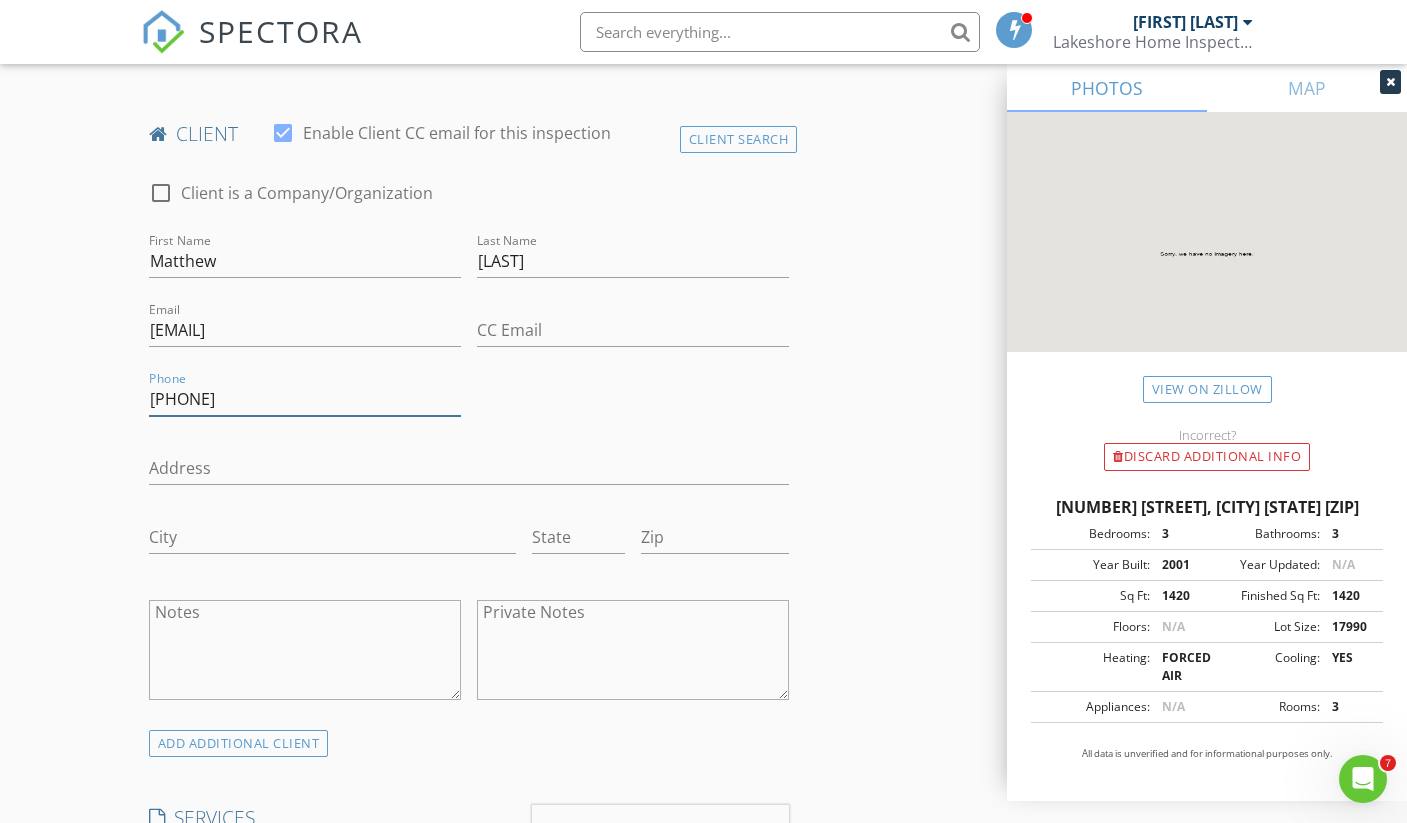 type on "[PHONE]" 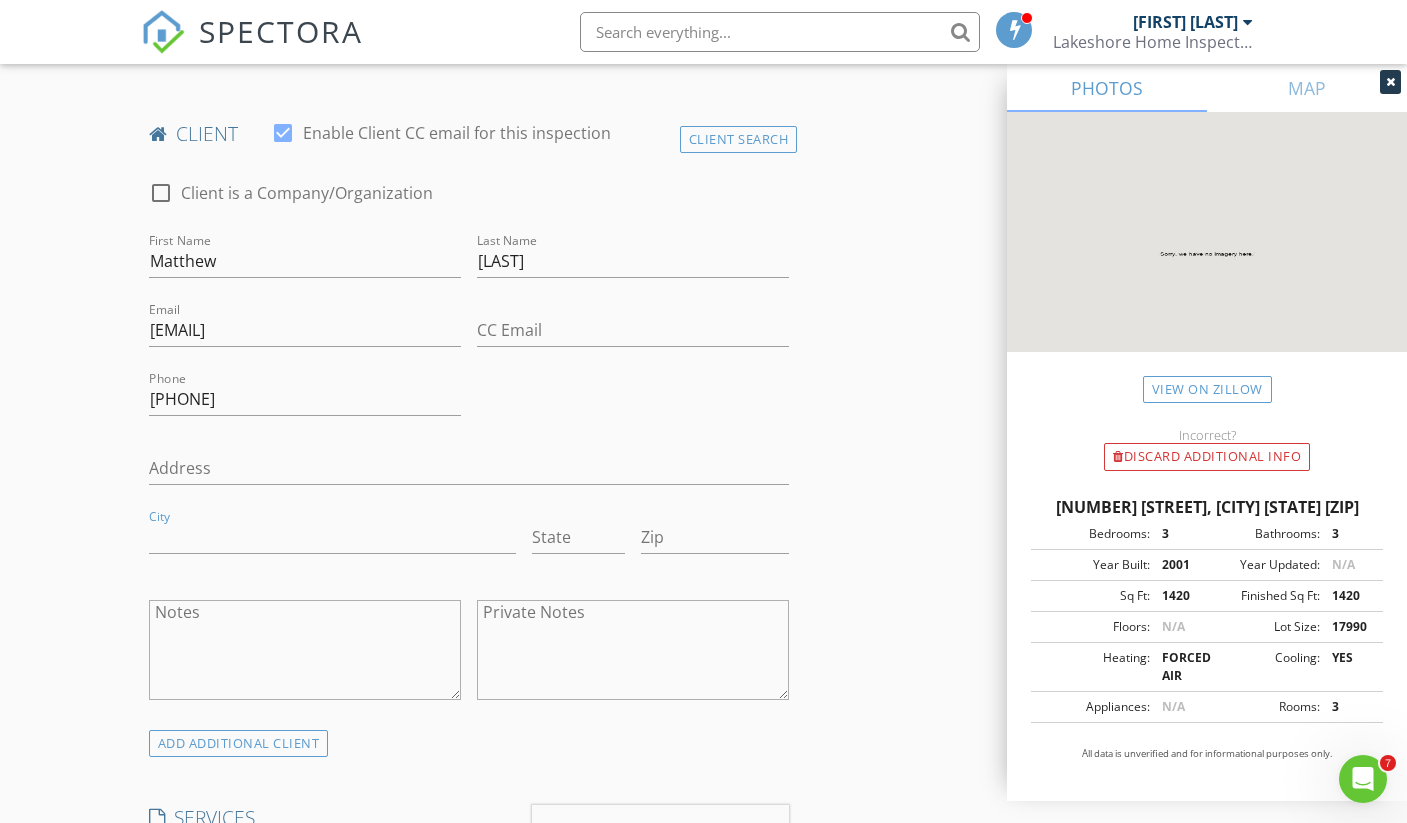 click on "Notes" at bounding box center (305, 650) 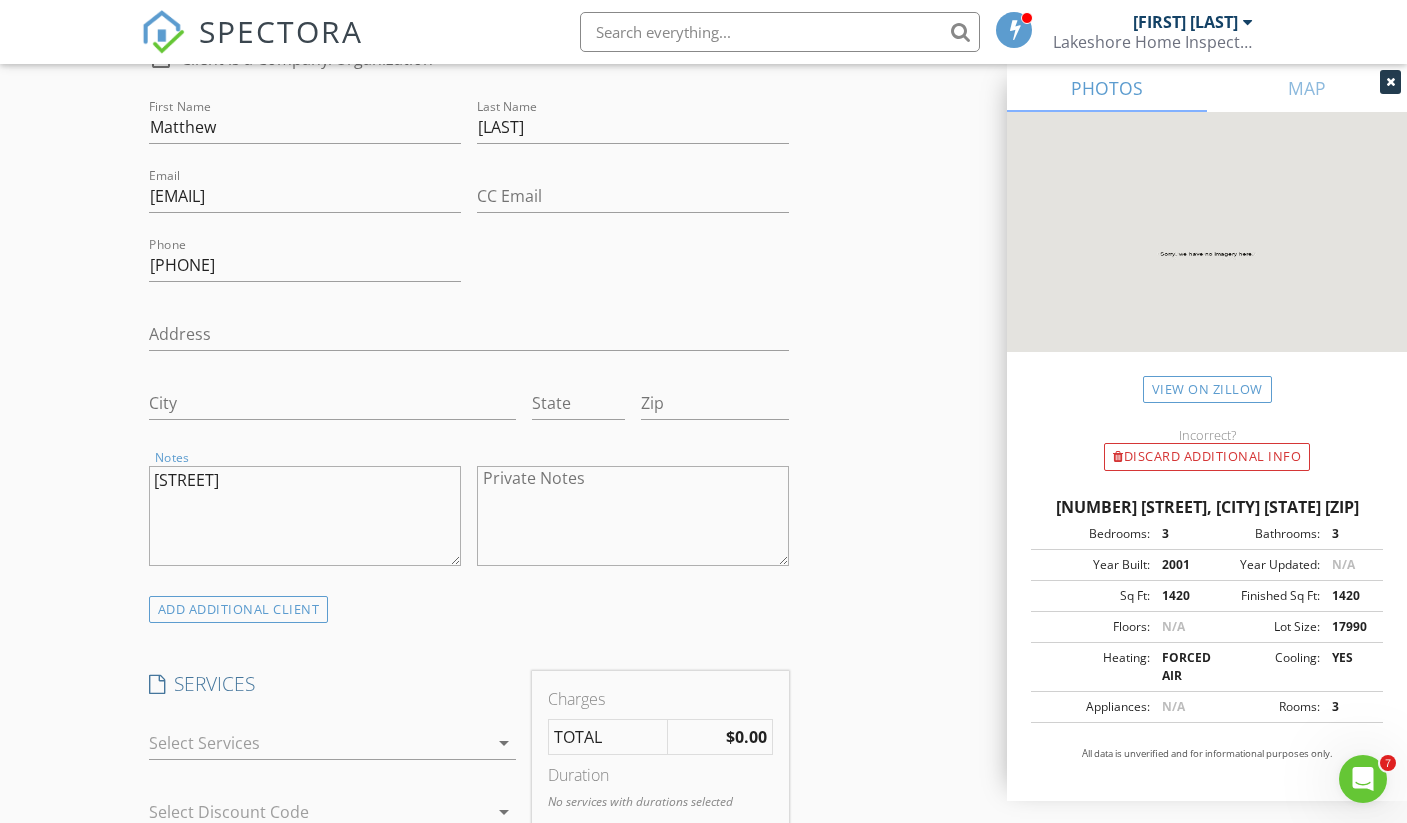 scroll, scrollTop: 1233, scrollLeft: 0, axis: vertical 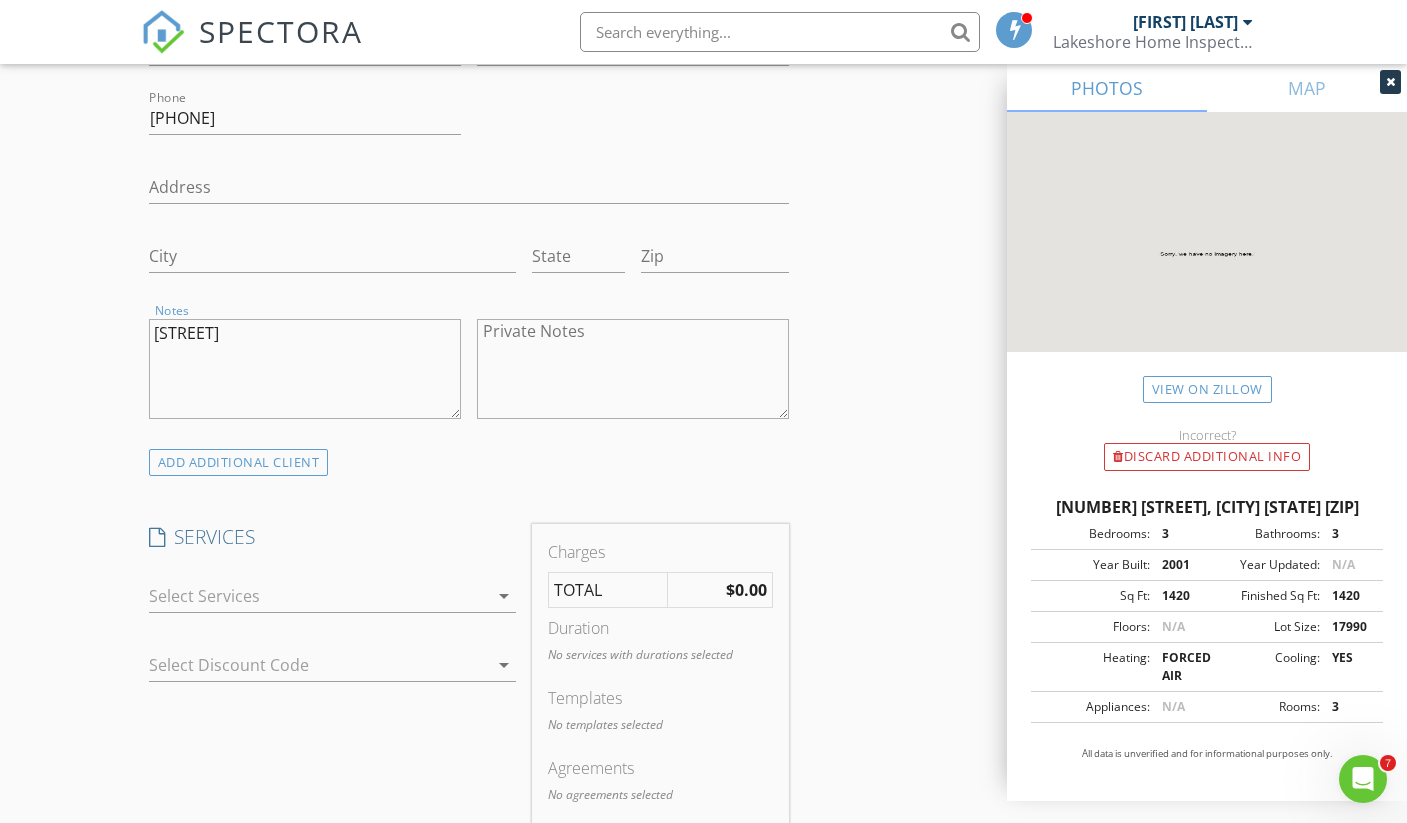 type on "Check Roof Age (10 yrs?)" 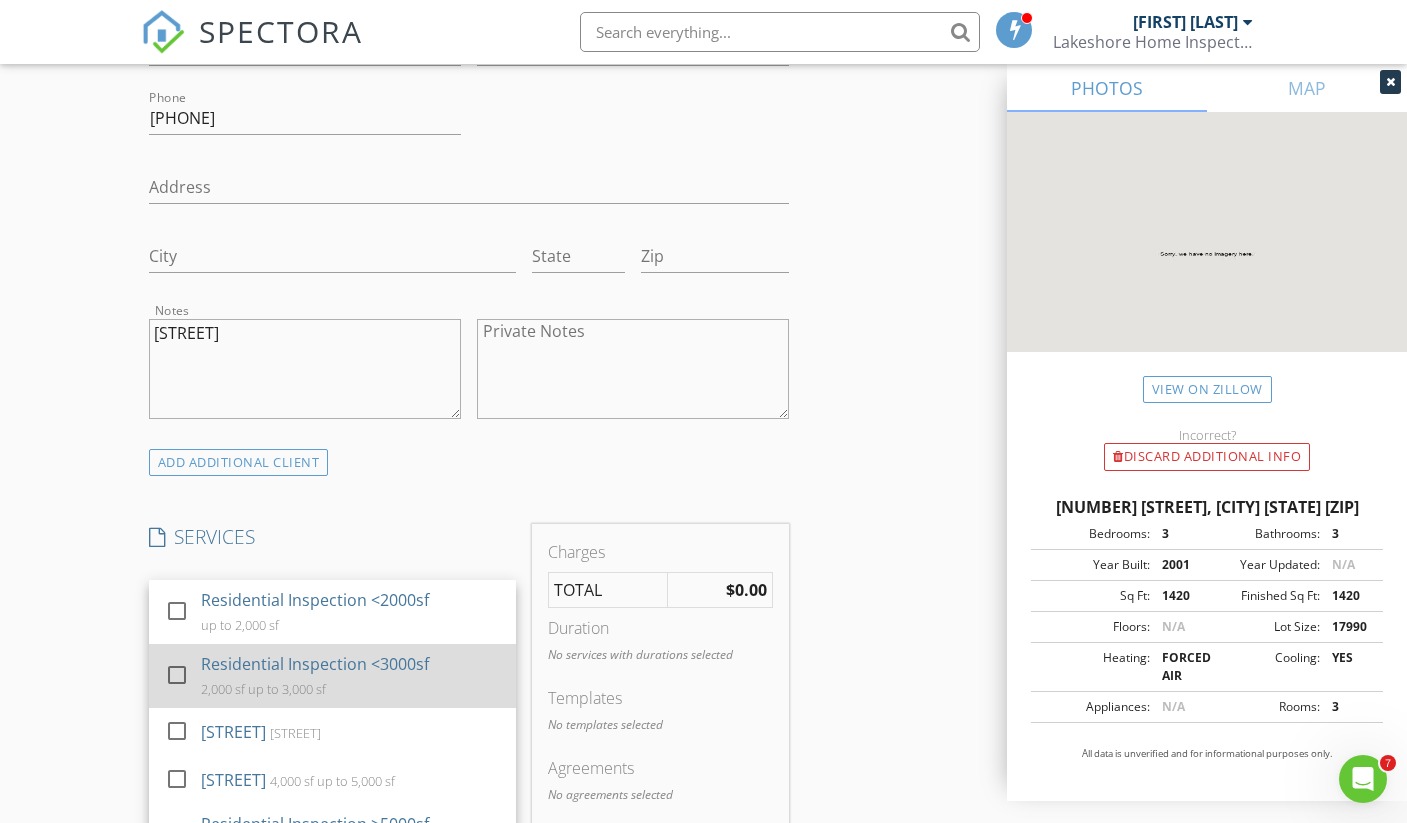 click on "Residential Inspection <3000sf" at bounding box center (315, 664) 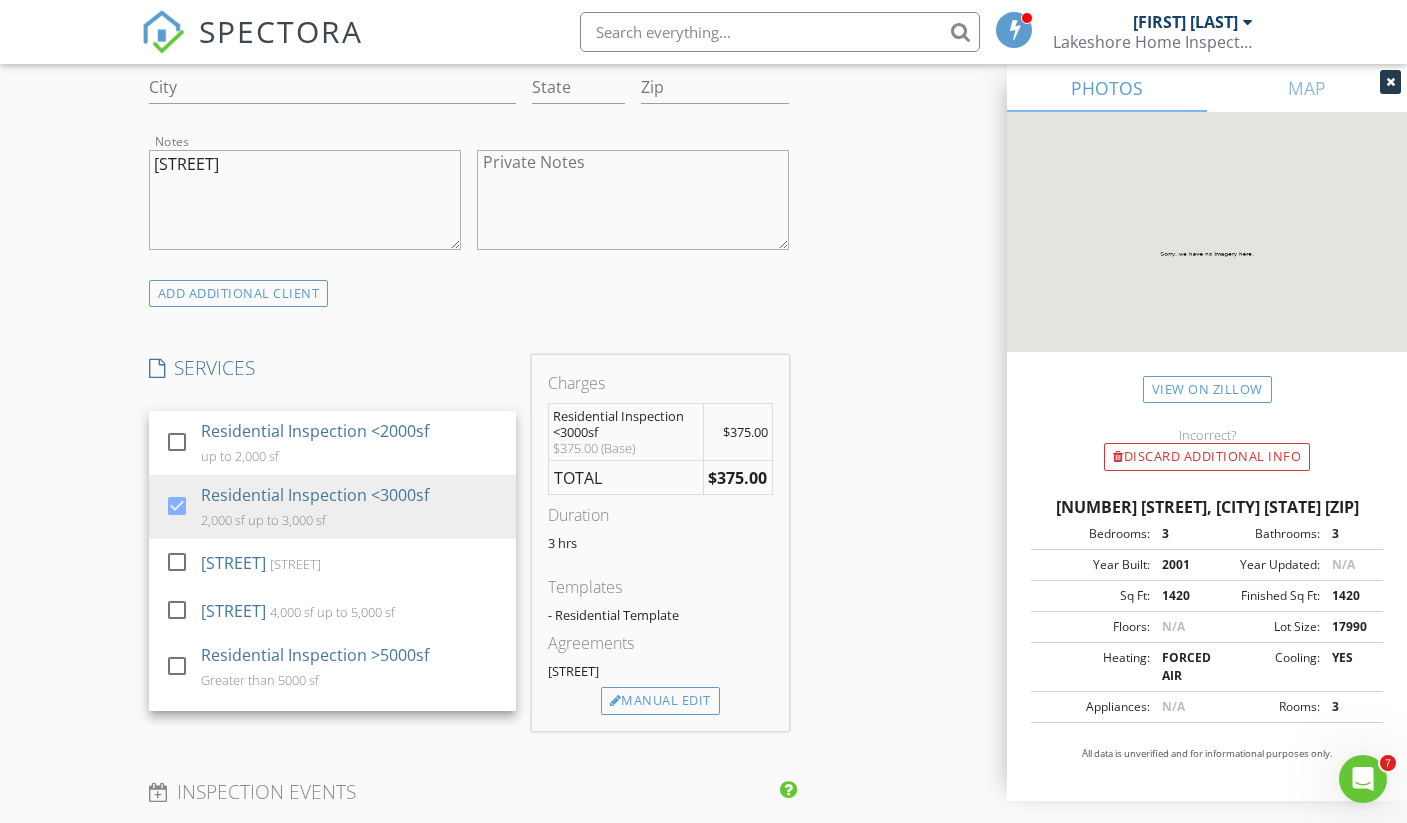 scroll, scrollTop: 1406, scrollLeft: 0, axis: vertical 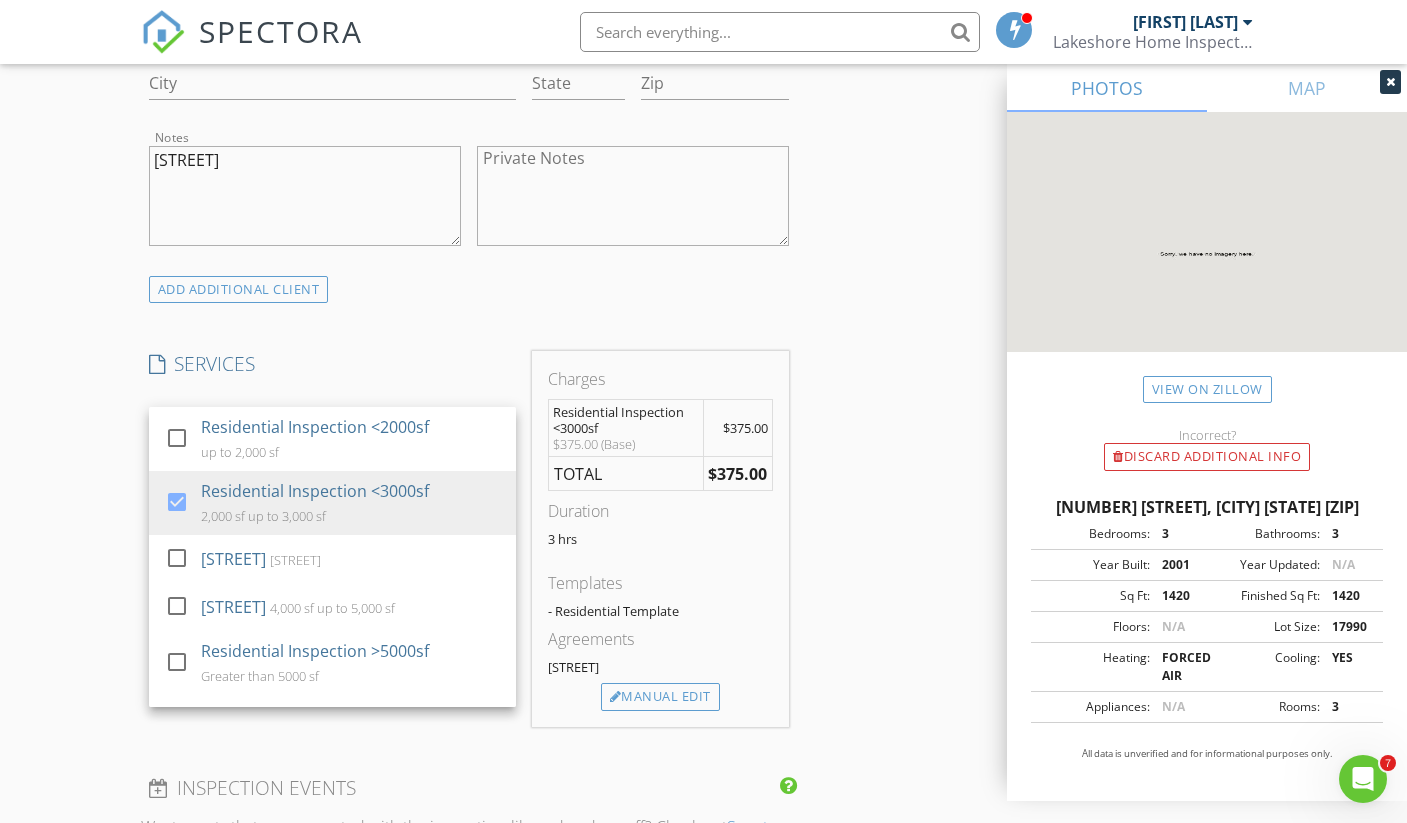 click on "New Inspection
Click here to use the New Order Form
INSPECTOR(S)
check_box   Mitch Boucher   PRIMARY   Mitch Boucher arrow_drop_down   check_box_outline_blank Mitch Boucher specifically requested
Date/Time
08/04/2025 4:45 PM
Location
Address Search       Address 6836 Lakita Dr   Unit   City Fruitport   State MI   Zip 49415   County Muskegon     Square Feet 1420   Year Built 2001   Foundation arrow_drop_down     Mitch Boucher     2.4 miles     (7 minutes)
client
check_box Enable Client CC email for this inspection   Client Search     check_box_outline_blank Client is a Company/Organization     First Name Matthew   Last Name Bulson   Email mxBulson@hotmail.com   CC Email   Phone 231-343-4683   Address   City   State   Zip       Notes Check Roof Age (10 yrs?)   Private Notes
ADD ADDITIONAL client" at bounding box center (703, 550) 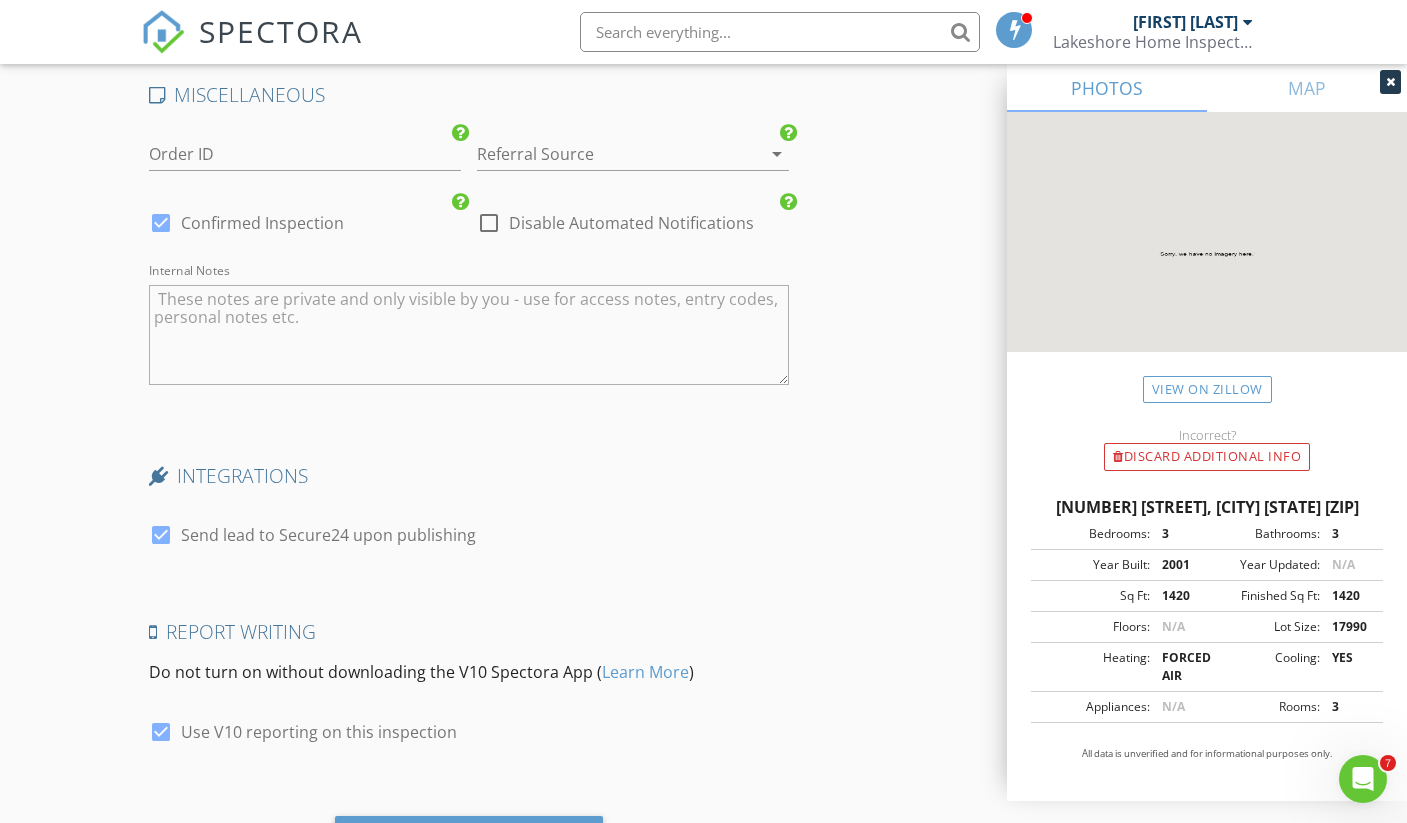 scroll, scrollTop: 2981, scrollLeft: 0, axis: vertical 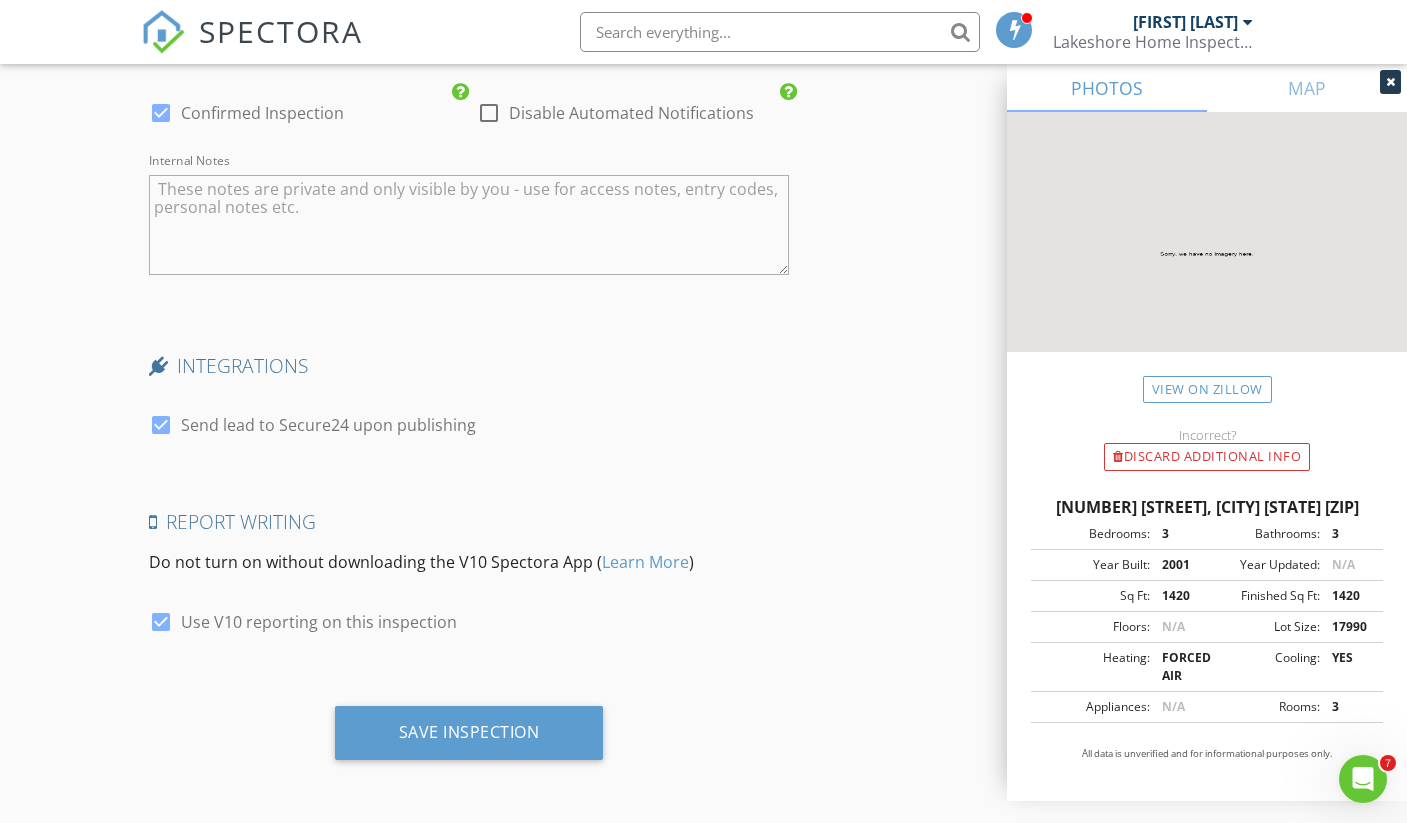 click at bounding box center [161, 425] 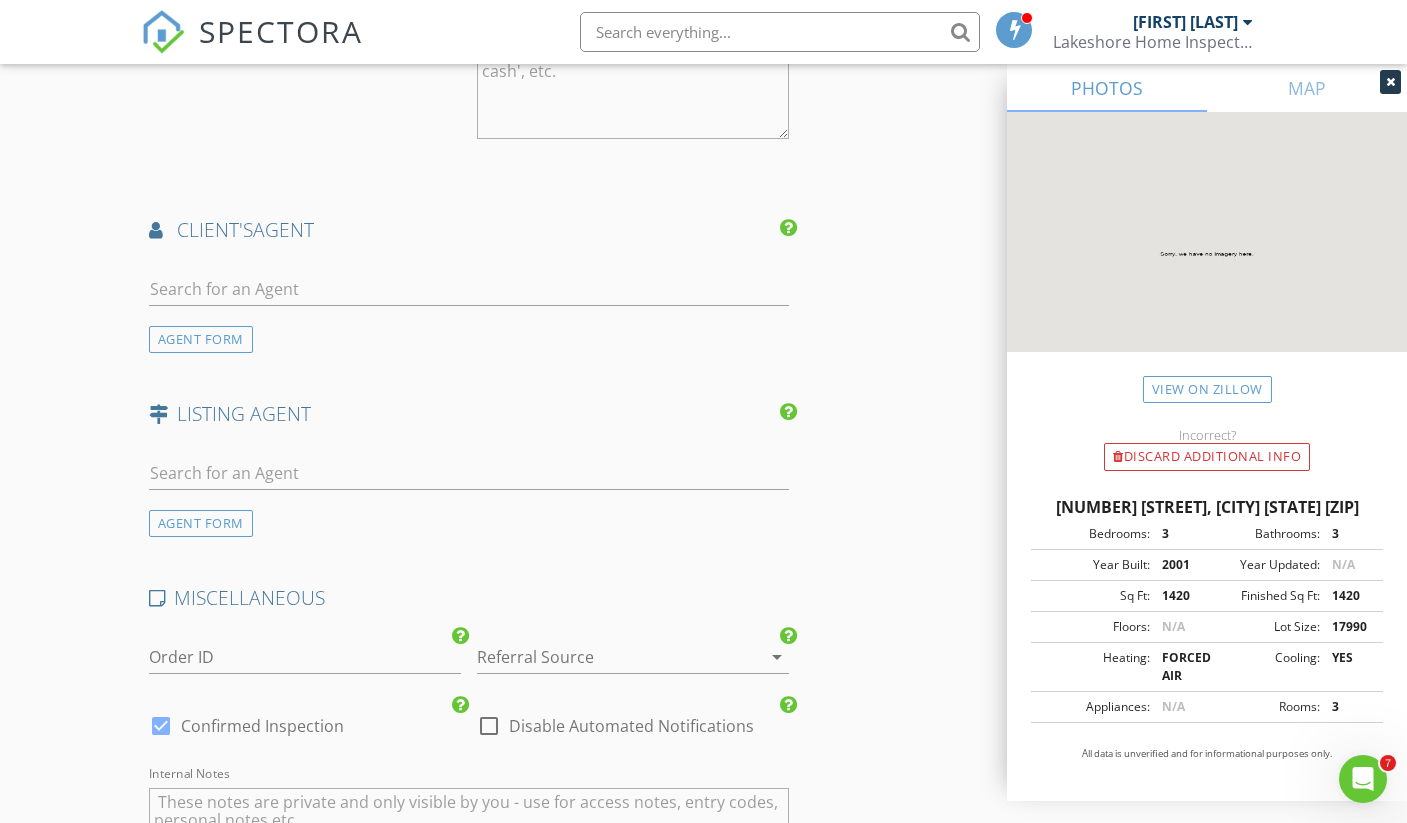 scroll, scrollTop: 2981, scrollLeft: 0, axis: vertical 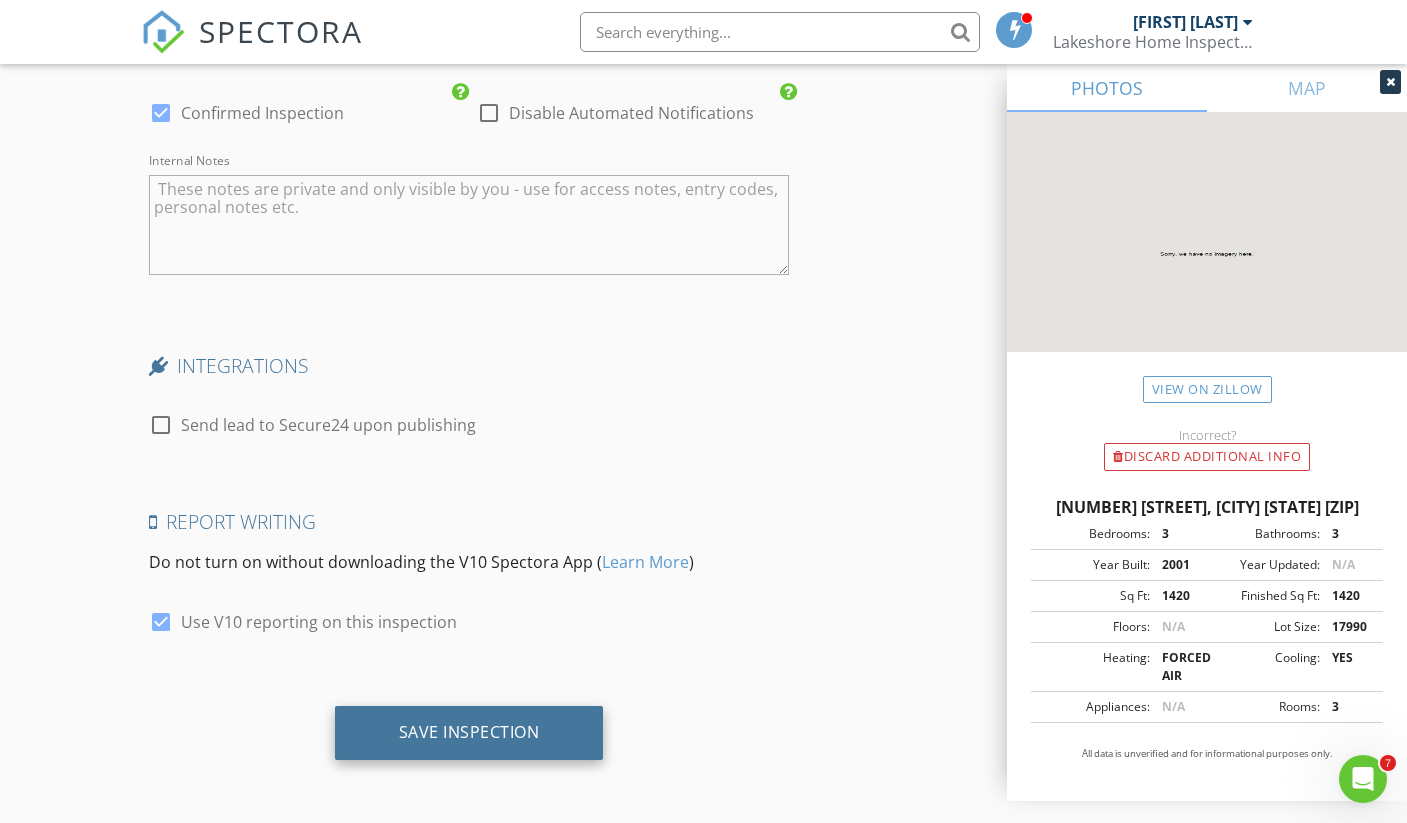 click on "Save Inspection" at bounding box center [469, 732] 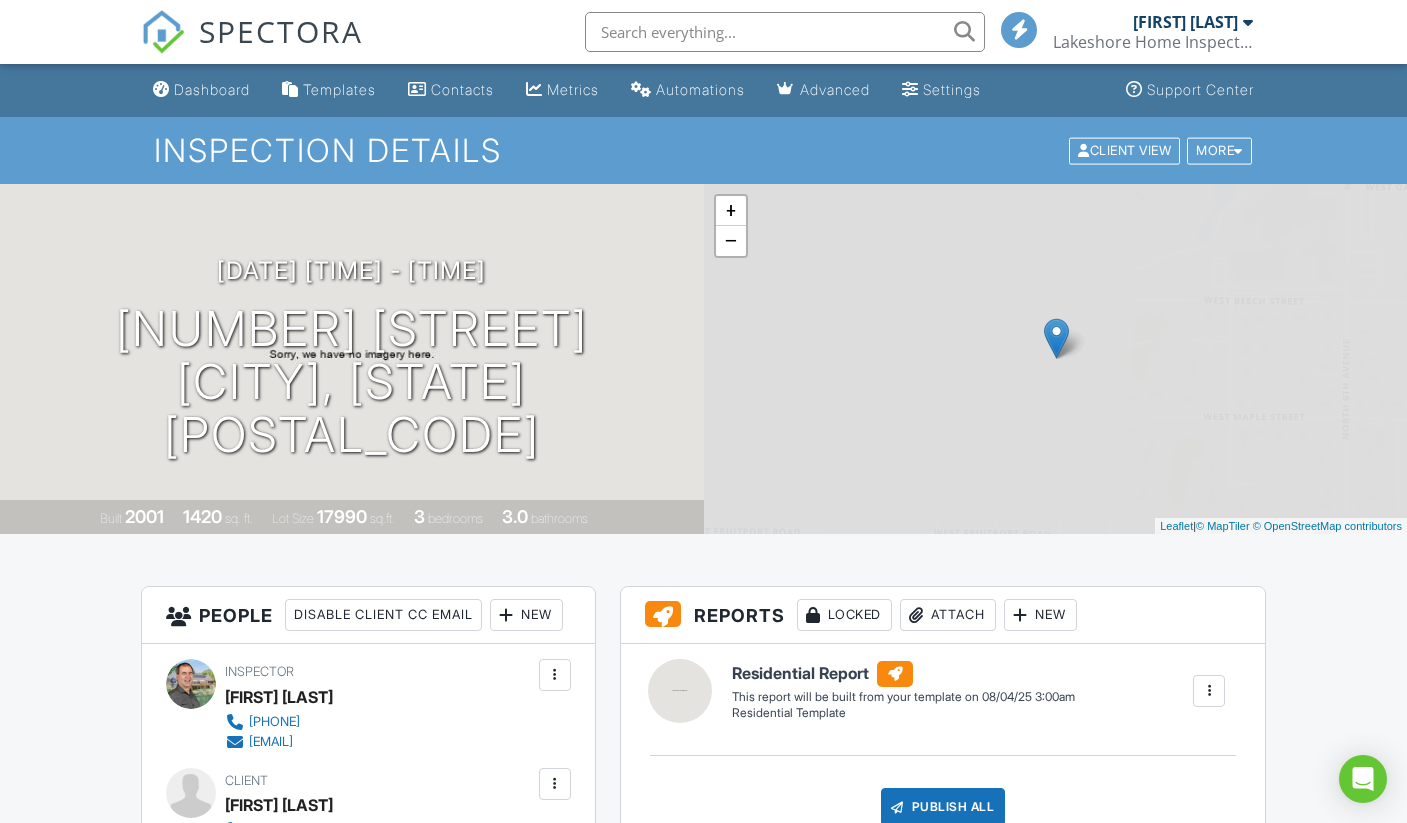 scroll, scrollTop: 0, scrollLeft: 0, axis: both 